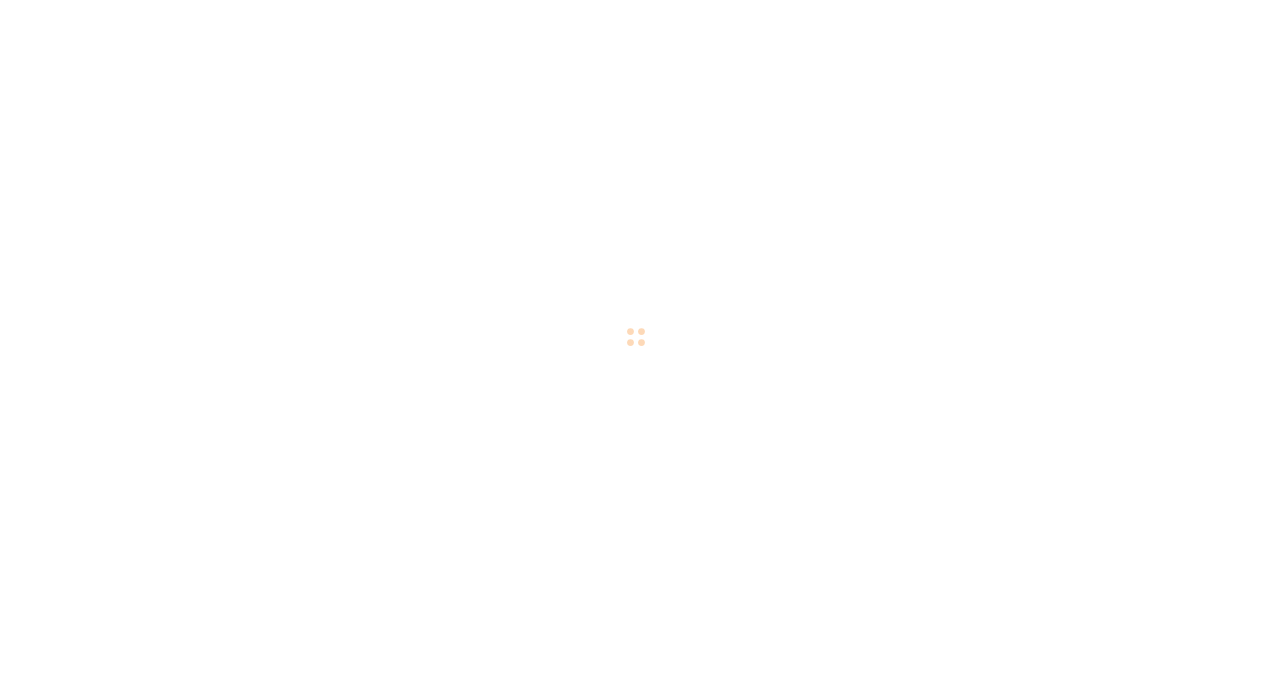 scroll, scrollTop: 0, scrollLeft: 0, axis: both 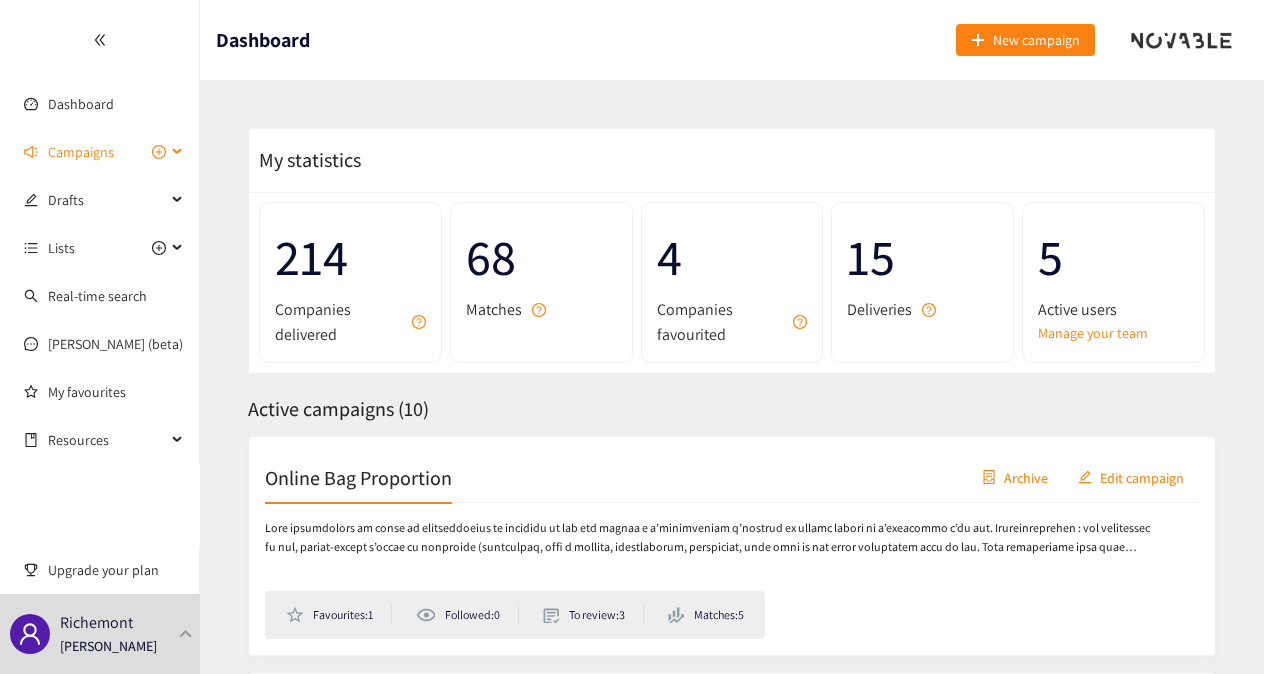 click on "Campaigns" at bounding box center [81, 152] 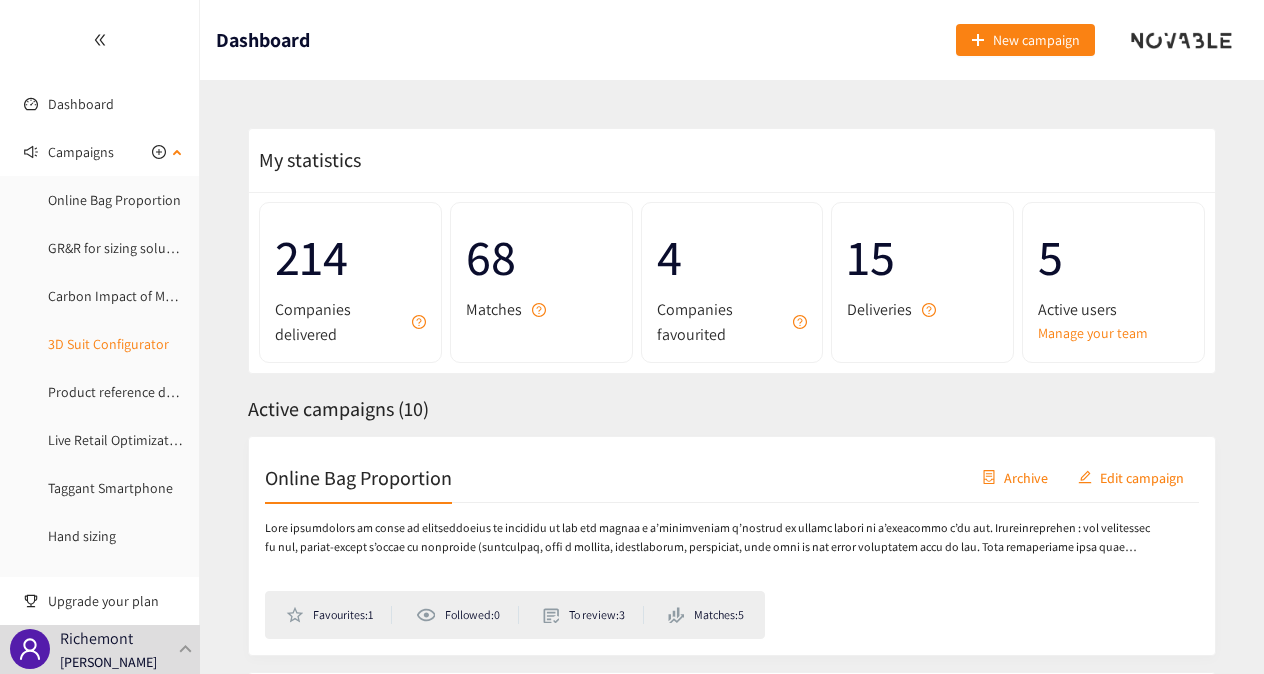 click on "3D Suit Configurator" at bounding box center (108, 344) 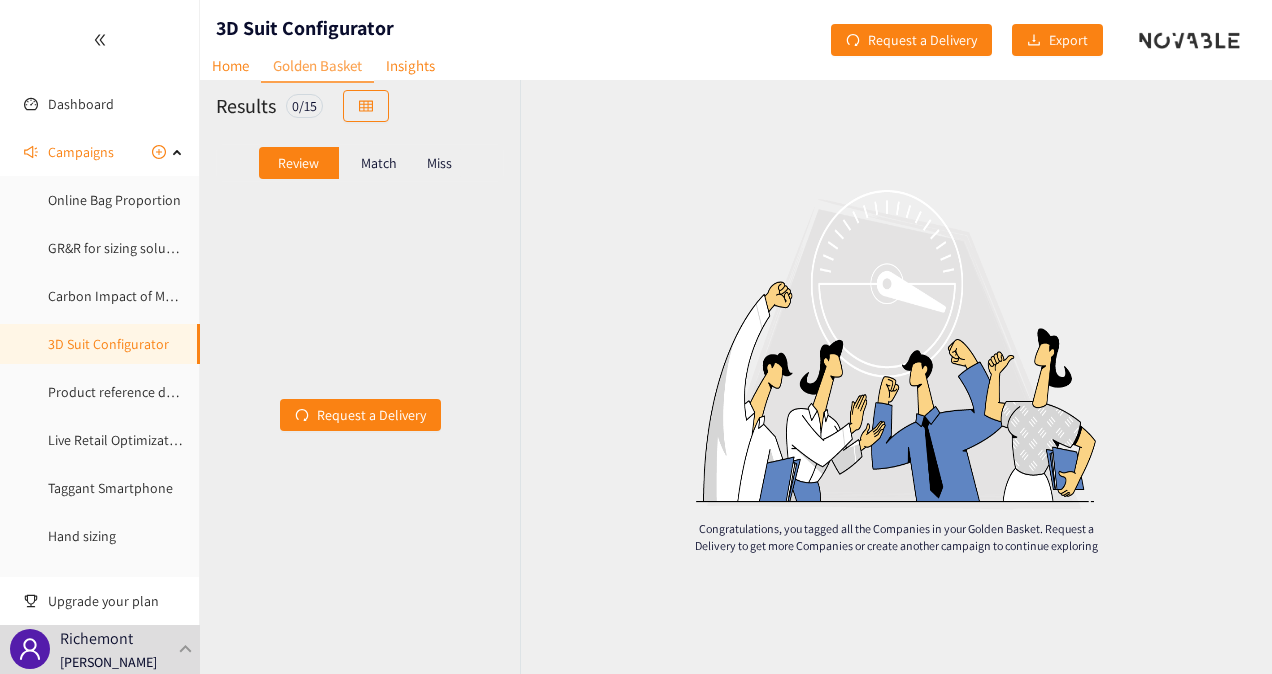 click on "Match" at bounding box center (379, 163) 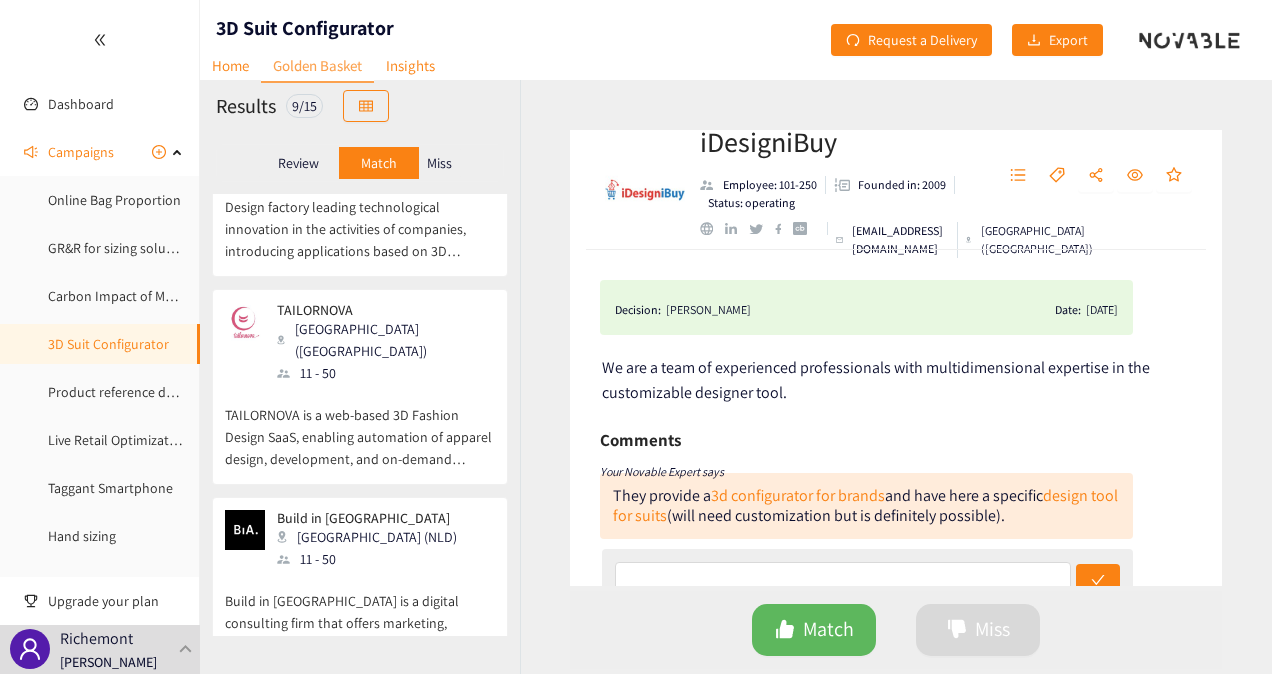 scroll, scrollTop: 0, scrollLeft: 0, axis: both 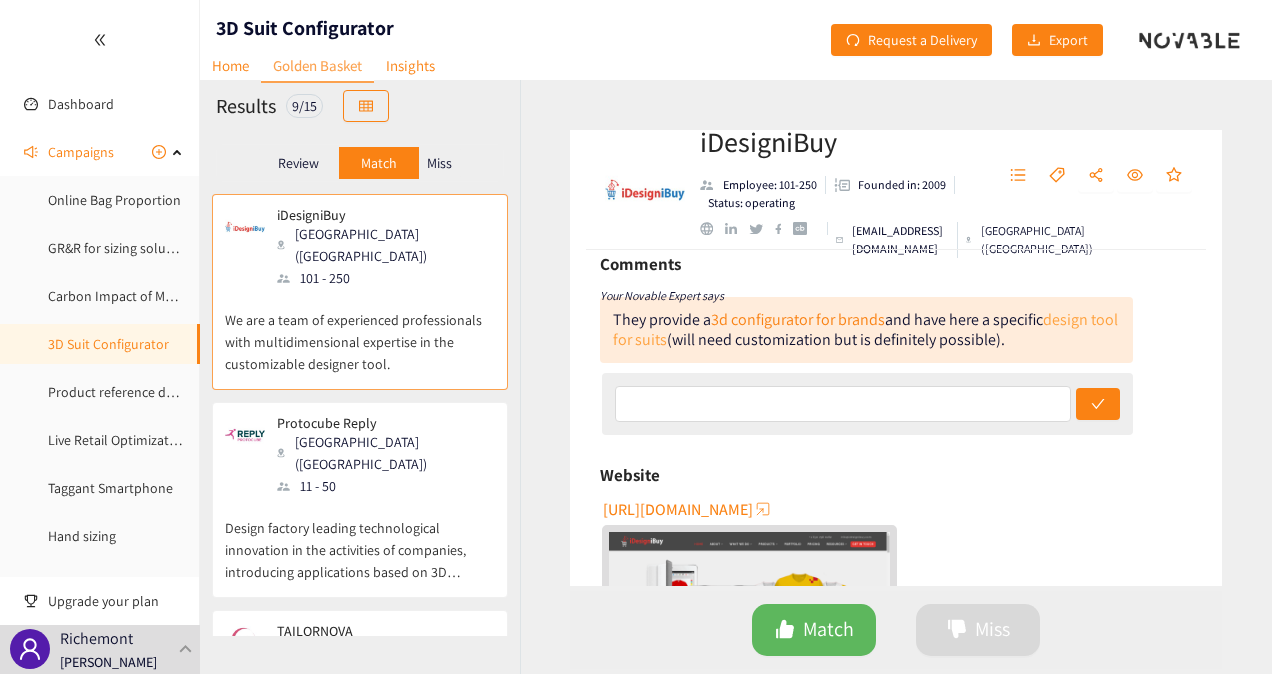 click on "design tool for suits" at bounding box center [865, 329] 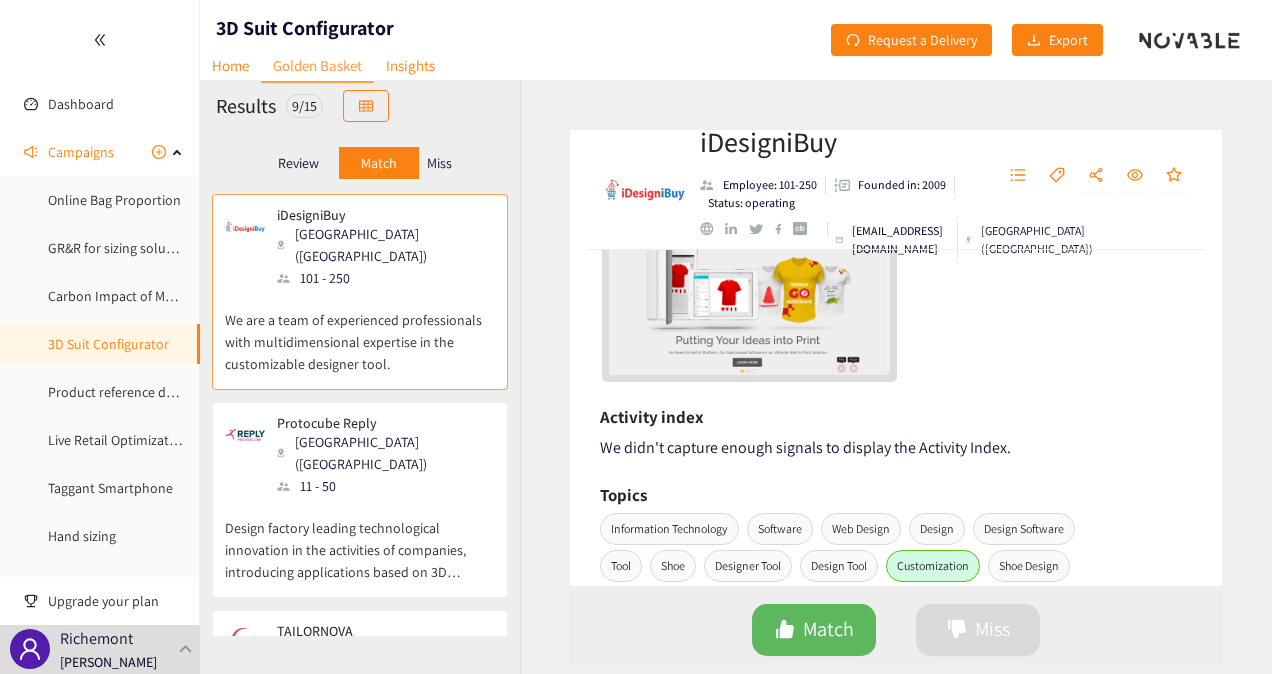 scroll, scrollTop: 461, scrollLeft: 0, axis: vertical 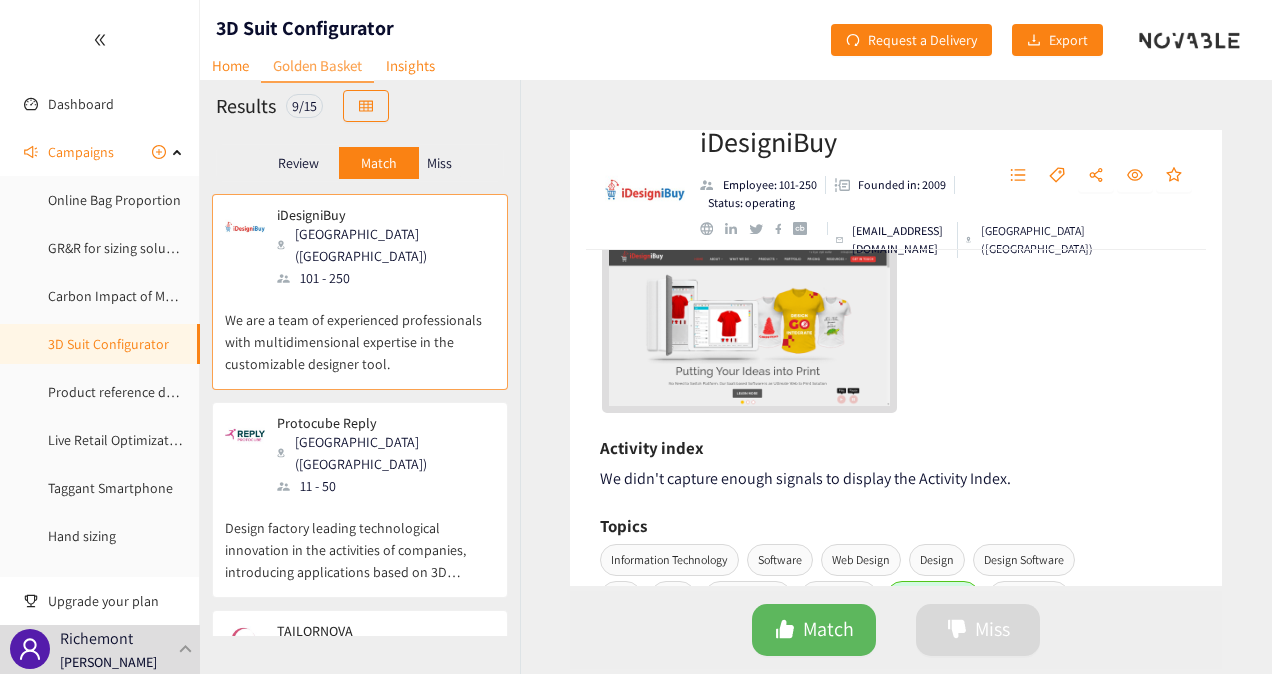 click at bounding box center (749, 326) 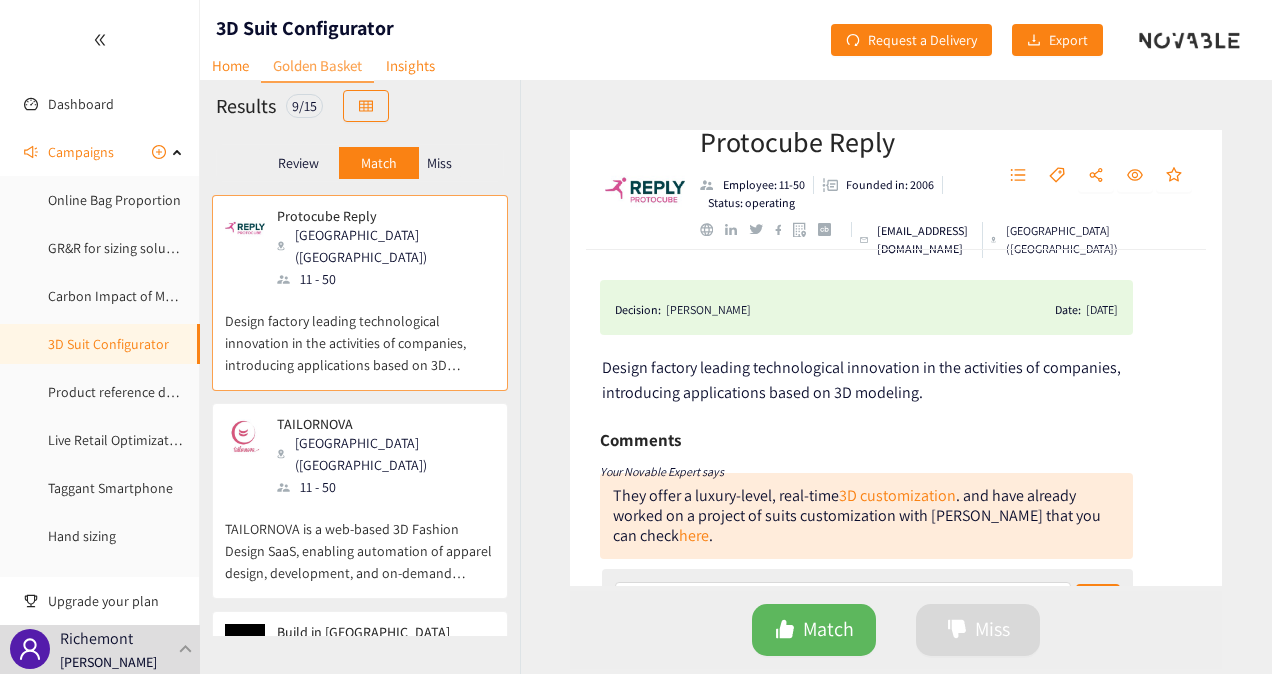 scroll, scrollTop: 208, scrollLeft: 0, axis: vertical 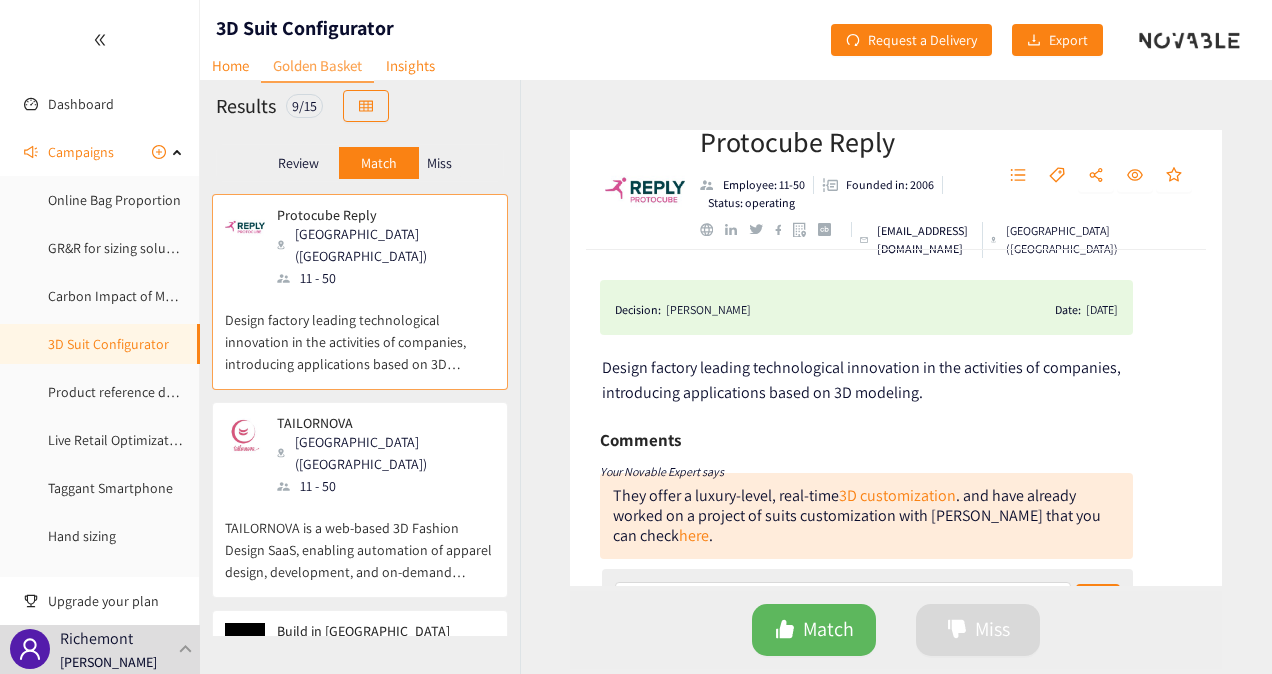 click on "TAILORNOVA is a web-based 3D Fashion Design SaaS, enabling automation of apparel design, development, and on-demand manufacturing." at bounding box center (360, 540) 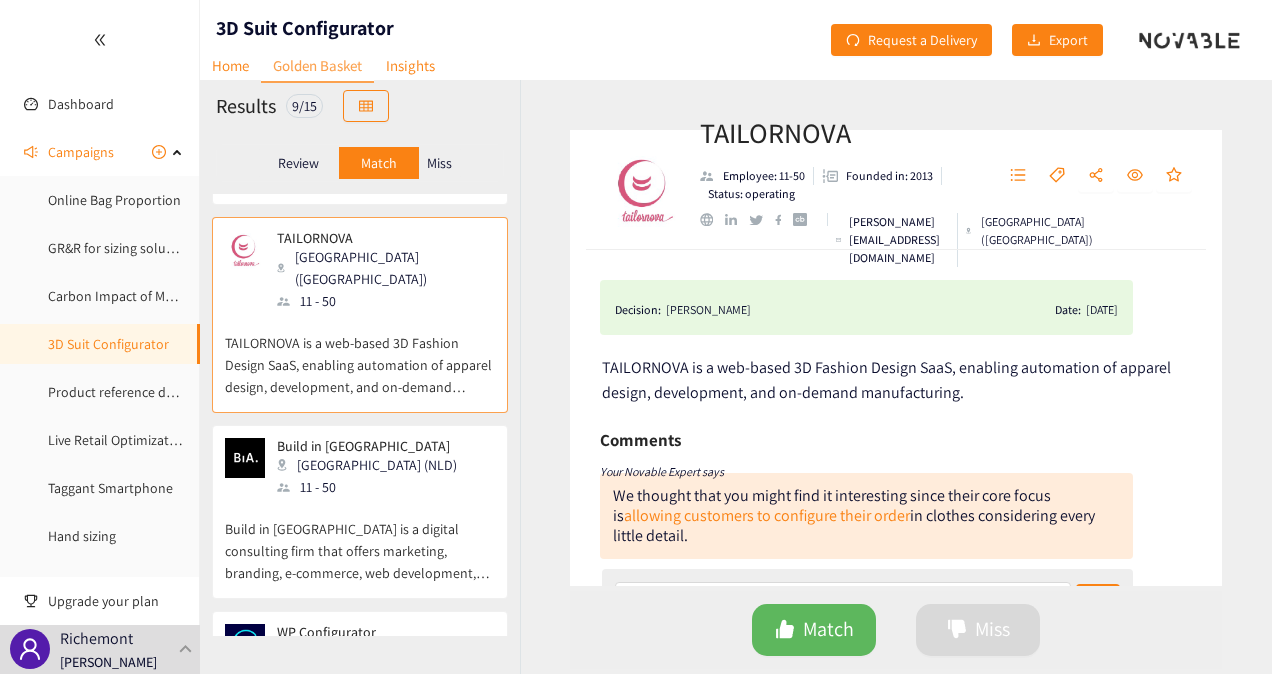 scroll, scrollTop: 393, scrollLeft: 0, axis: vertical 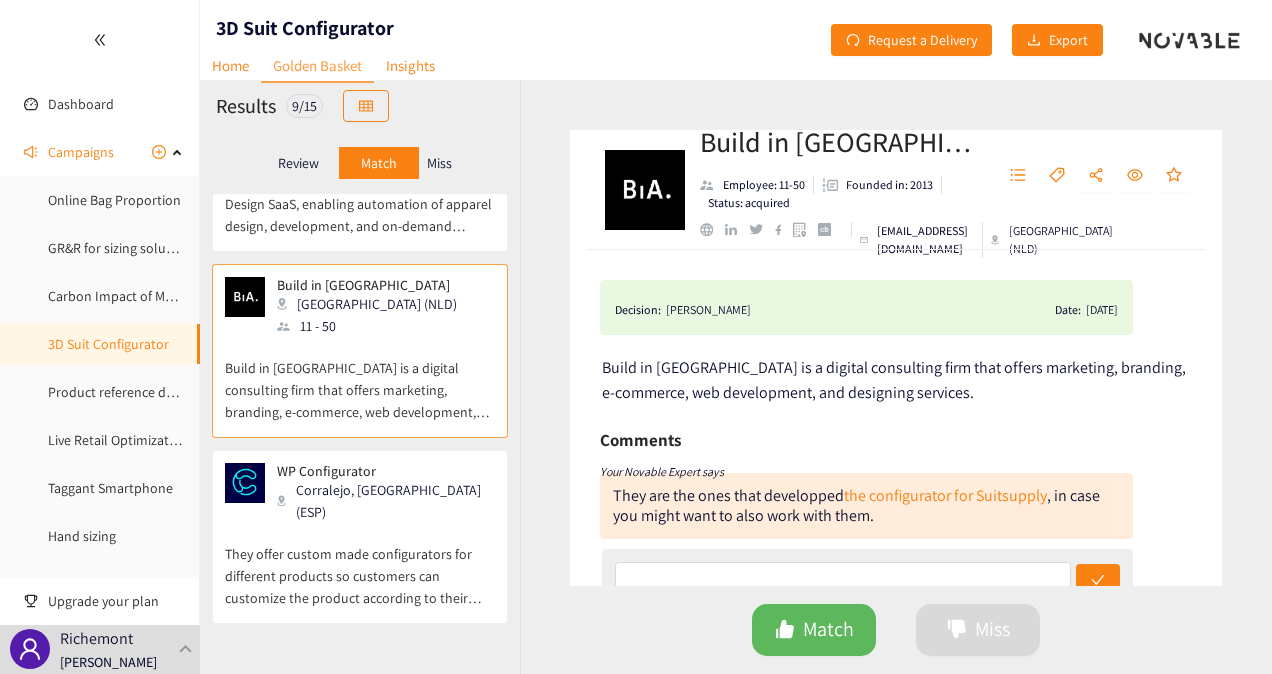 click on "Corralejo, [GEOGRAPHIC_DATA] (ESP)" at bounding box center (385, 501) 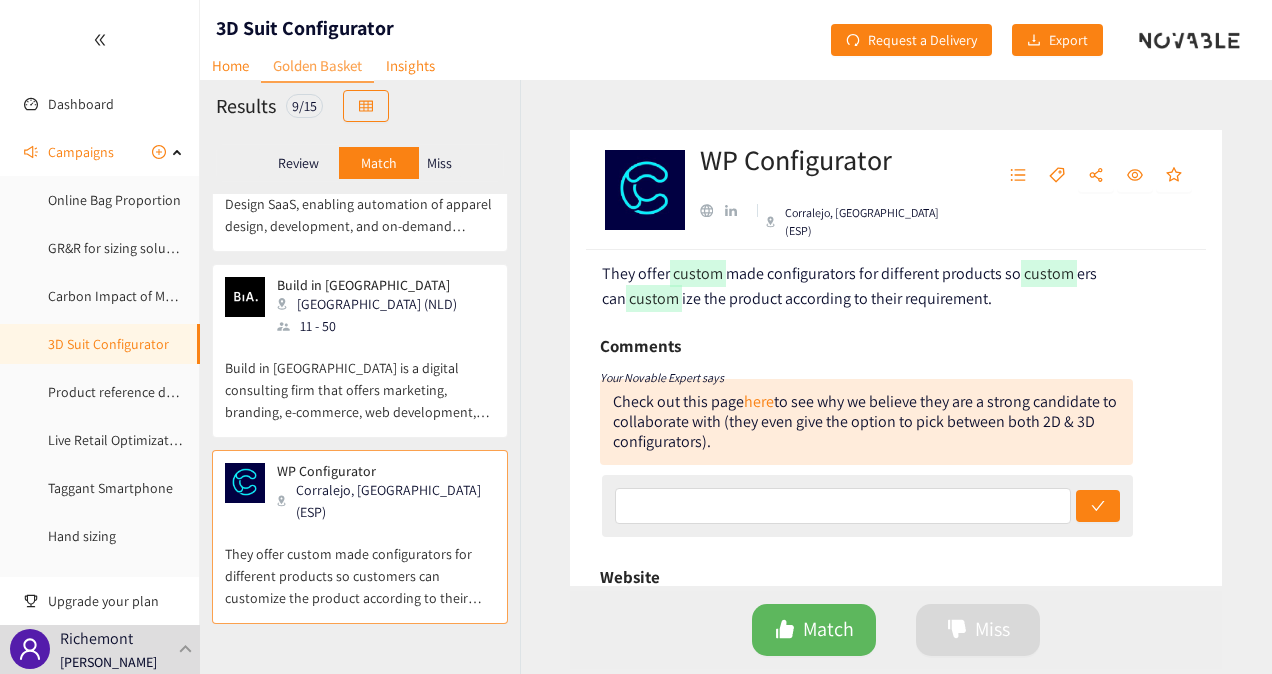scroll, scrollTop: 96, scrollLeft: 0, axis: vertical 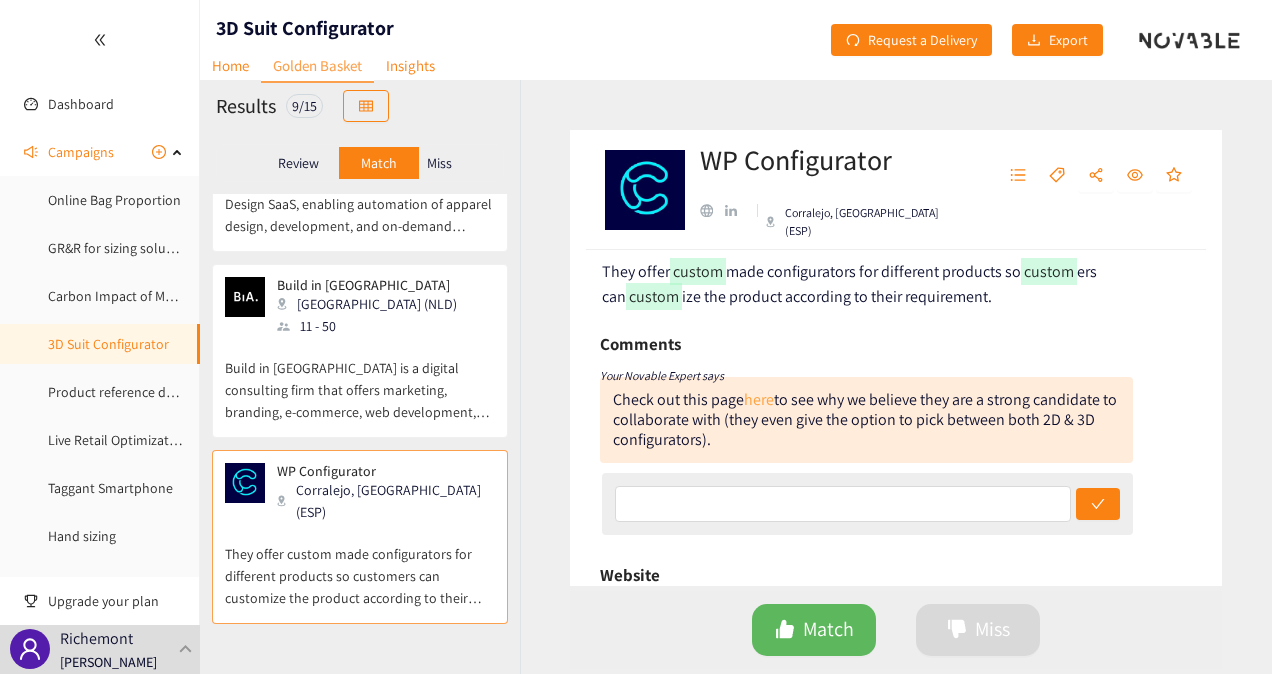 click on "here" at bounding box center [759, 399] 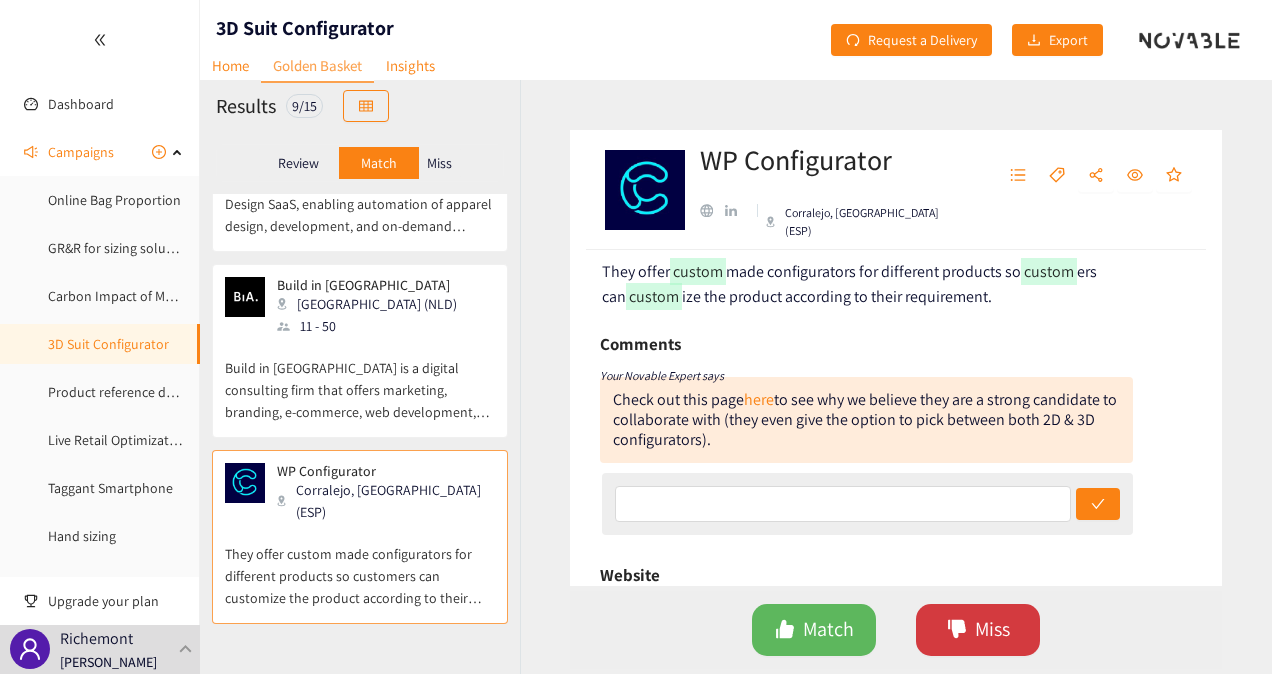 click on "Miss" at bounding box center [992, 629] 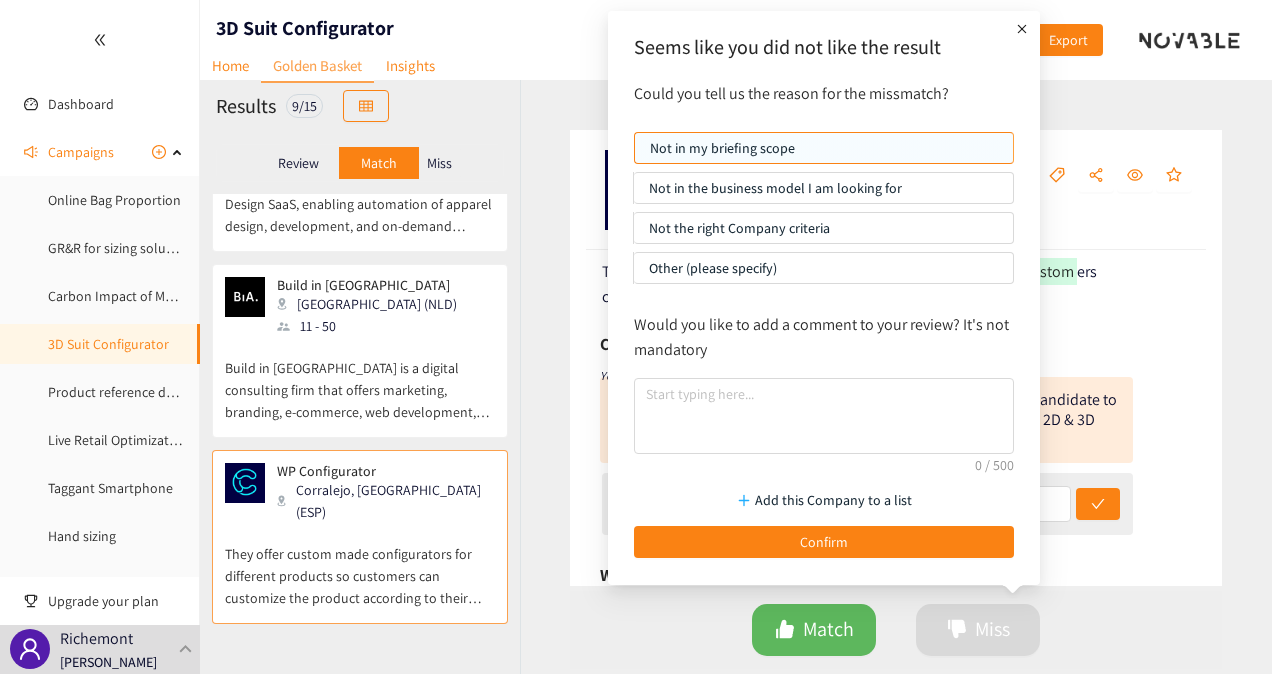 click on "Not the right Company criteria" at bounding box center [823, 228] 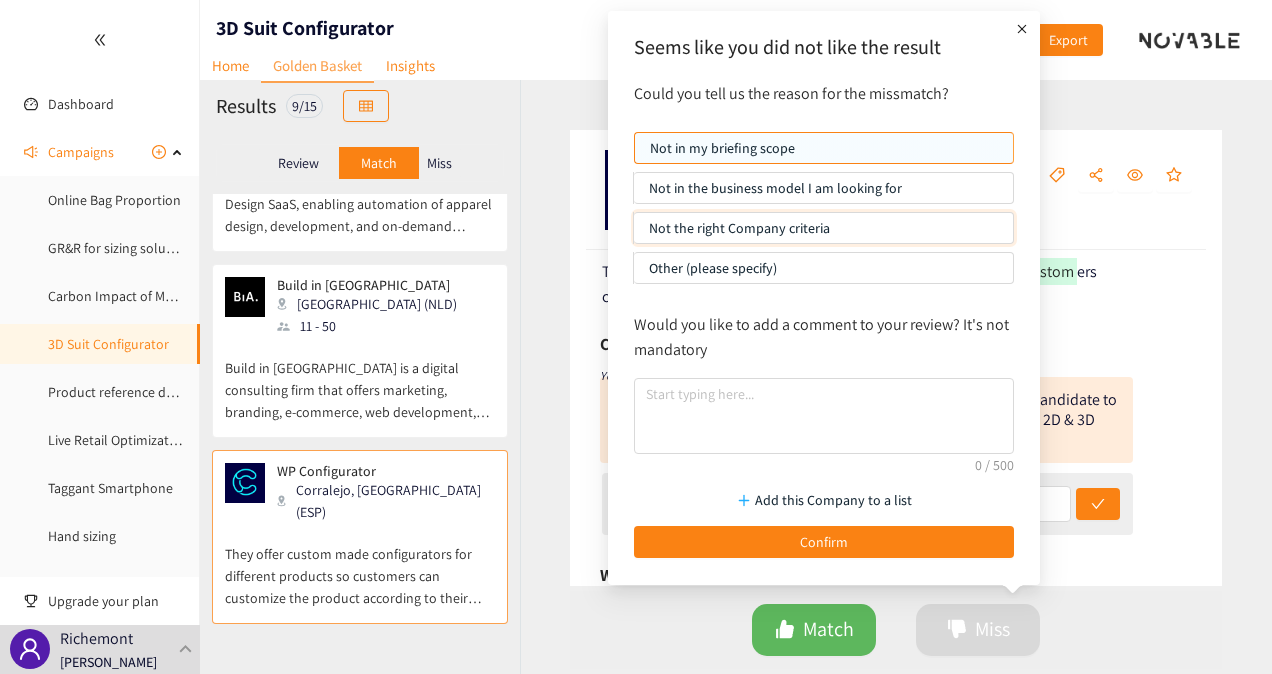 click on "Not the right Company criteria" at bounding box center [634, 233] 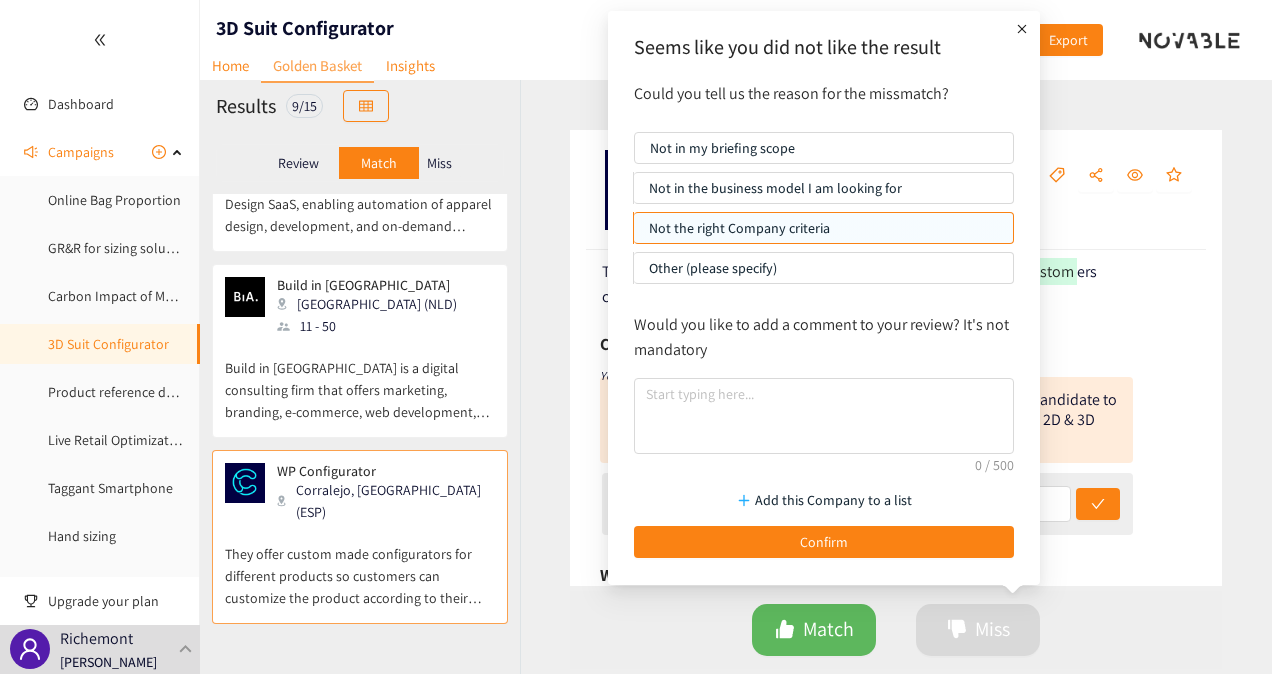 click on "Other (please specify)" at bounding box center (823, 268) 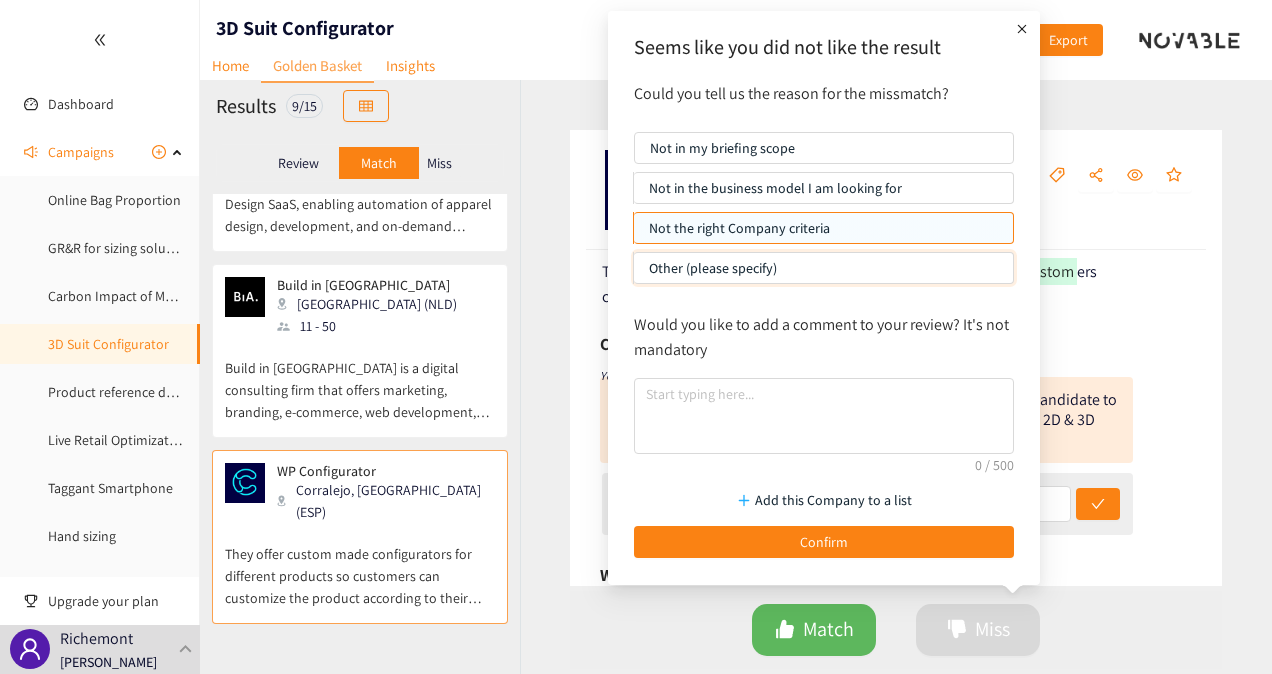 click on "Other (please specify)" at bounding box center (634, 273) 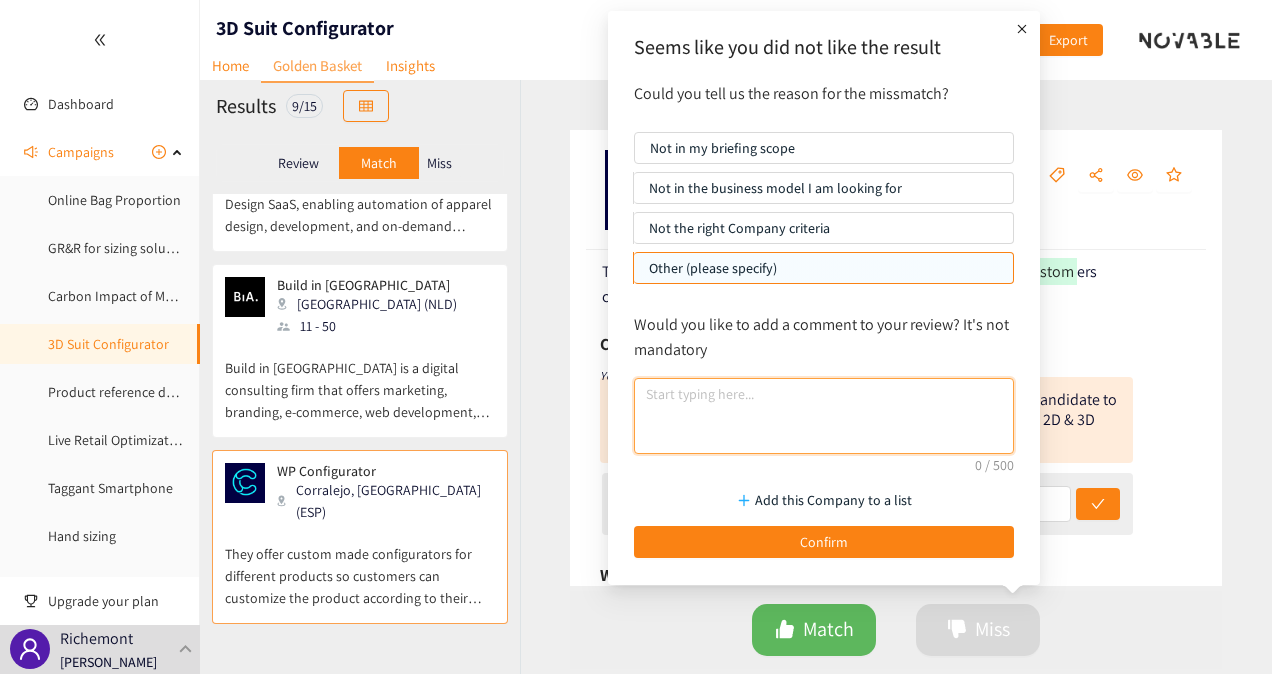 click at bounding box center (824, 416) 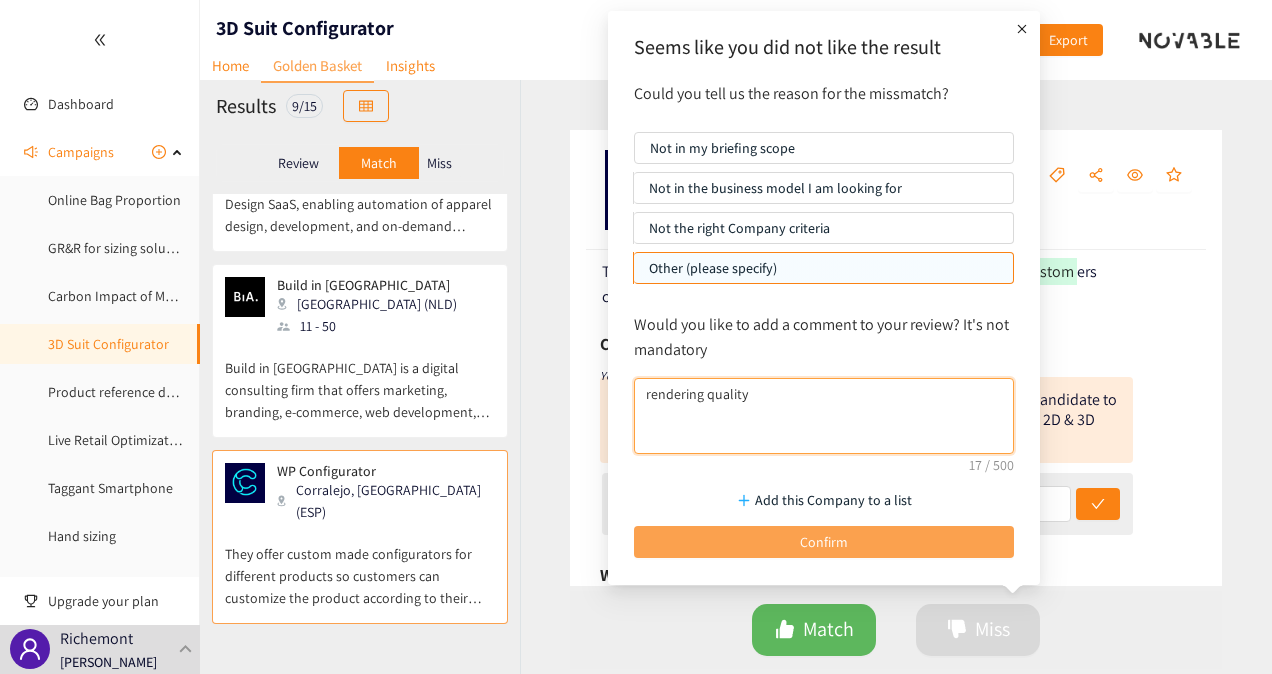 type on "rendering quality" 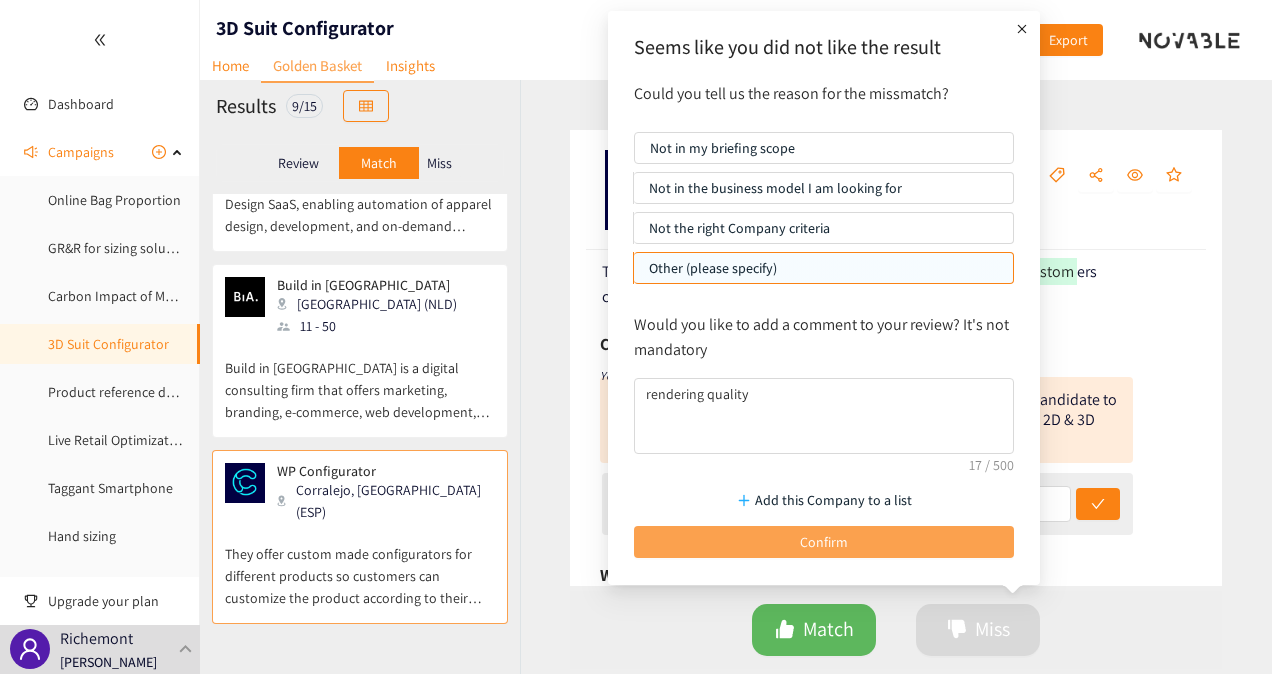 click on "Confirm" at bounding box center [824, 542] 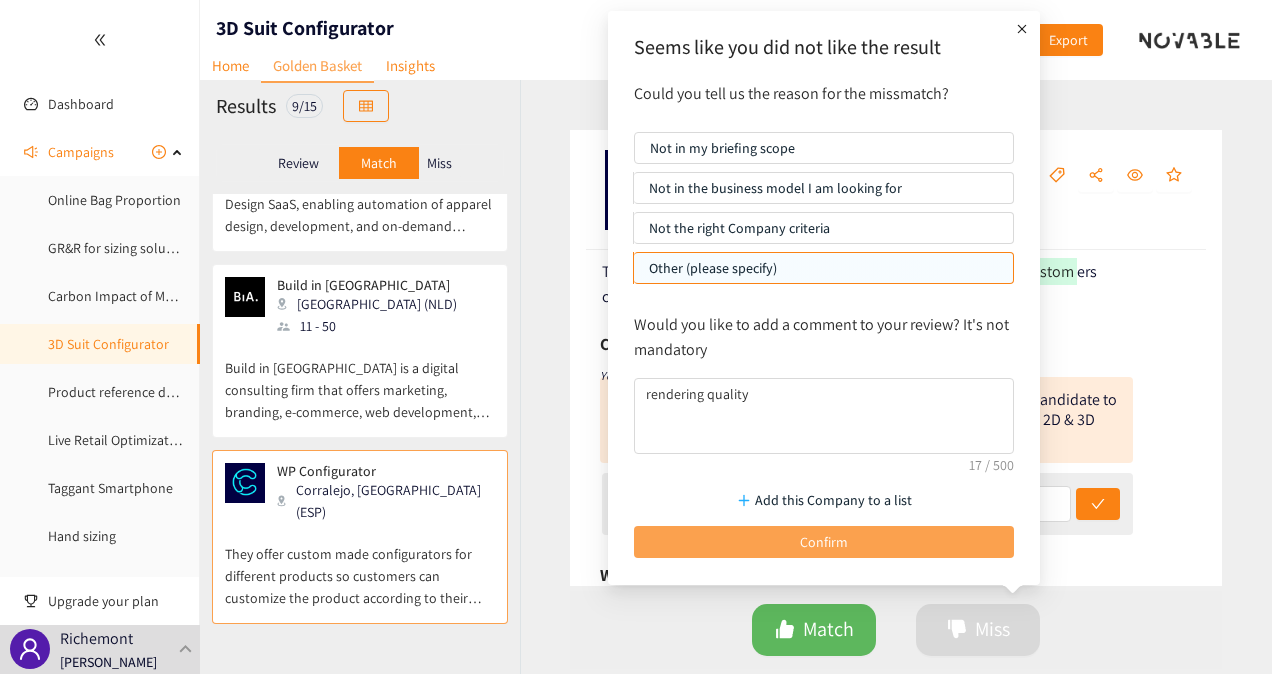 scroll, scrollTop: 146, scrollLeft: 0, axis: vertical 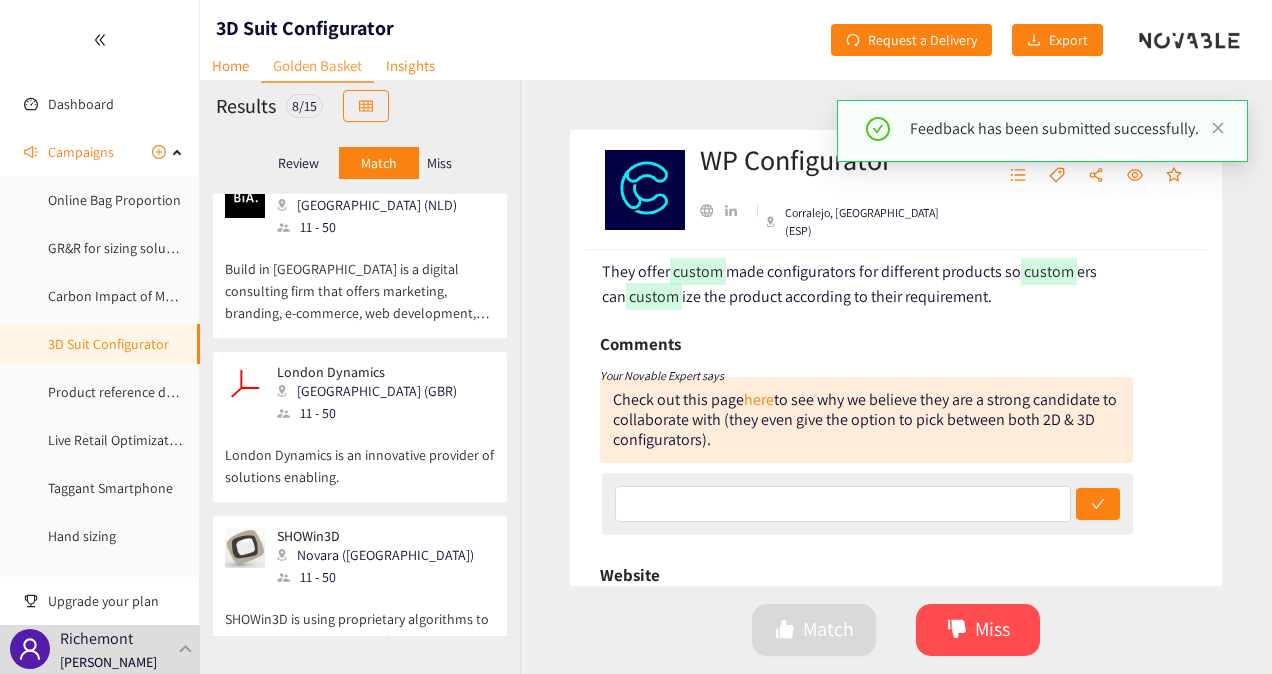 click on "London Dynamics is an innovative provider of solutions enabling." at bounding box center [360, 456] 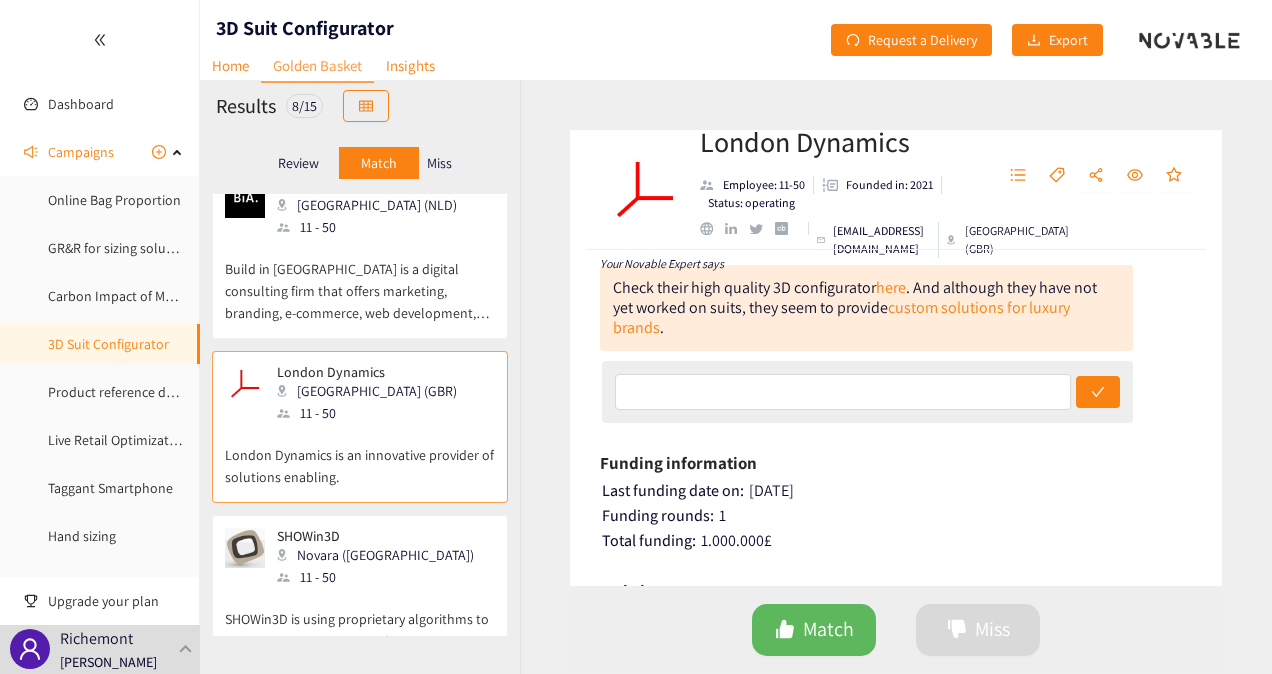 scroll, scrollTop: 182, scrollLeft: 0, axis: vertical 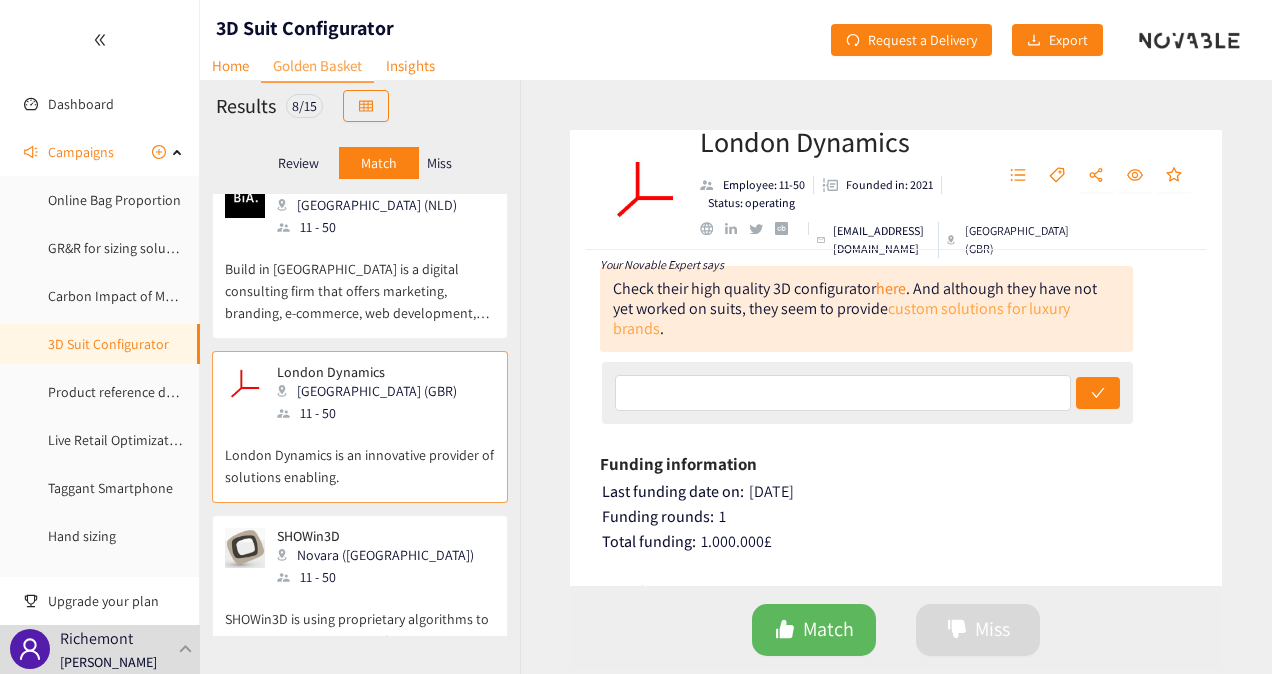 click on "custom solutions for luxury brands" at bounding box center [841, 318] 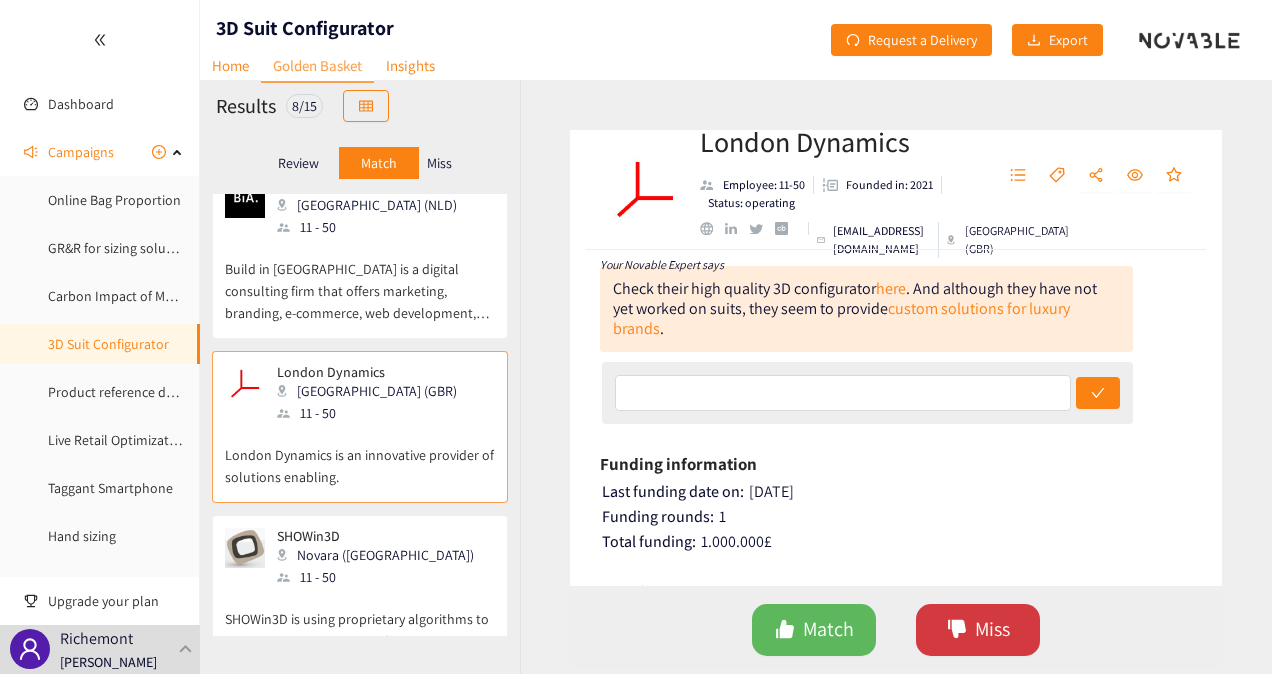 click 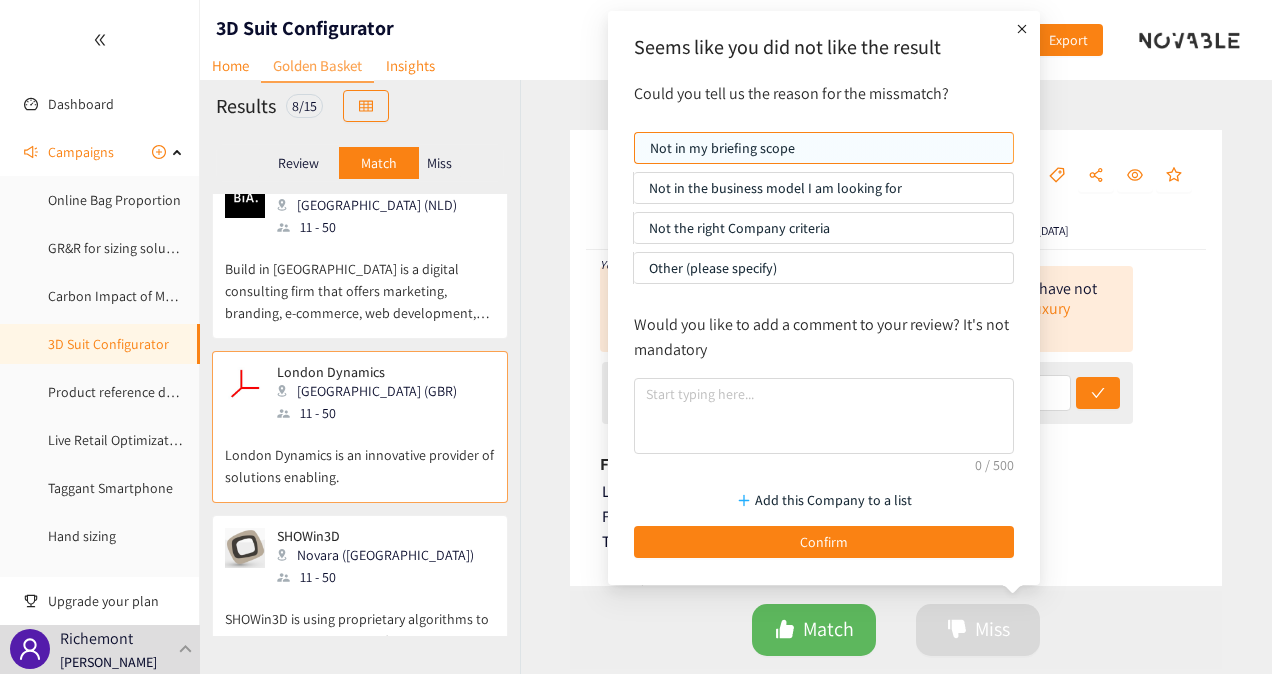 click on "Other (please specify)" at bounding box center [823, 268] 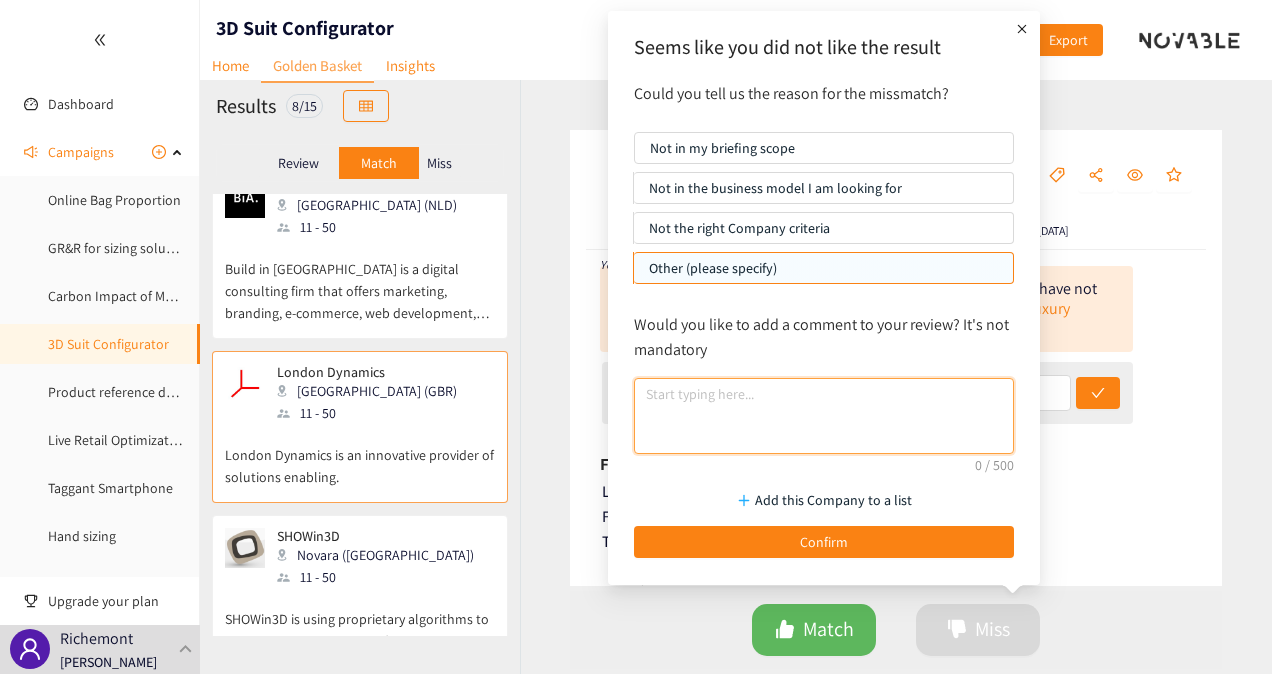 click at bounding box center (824, 416) 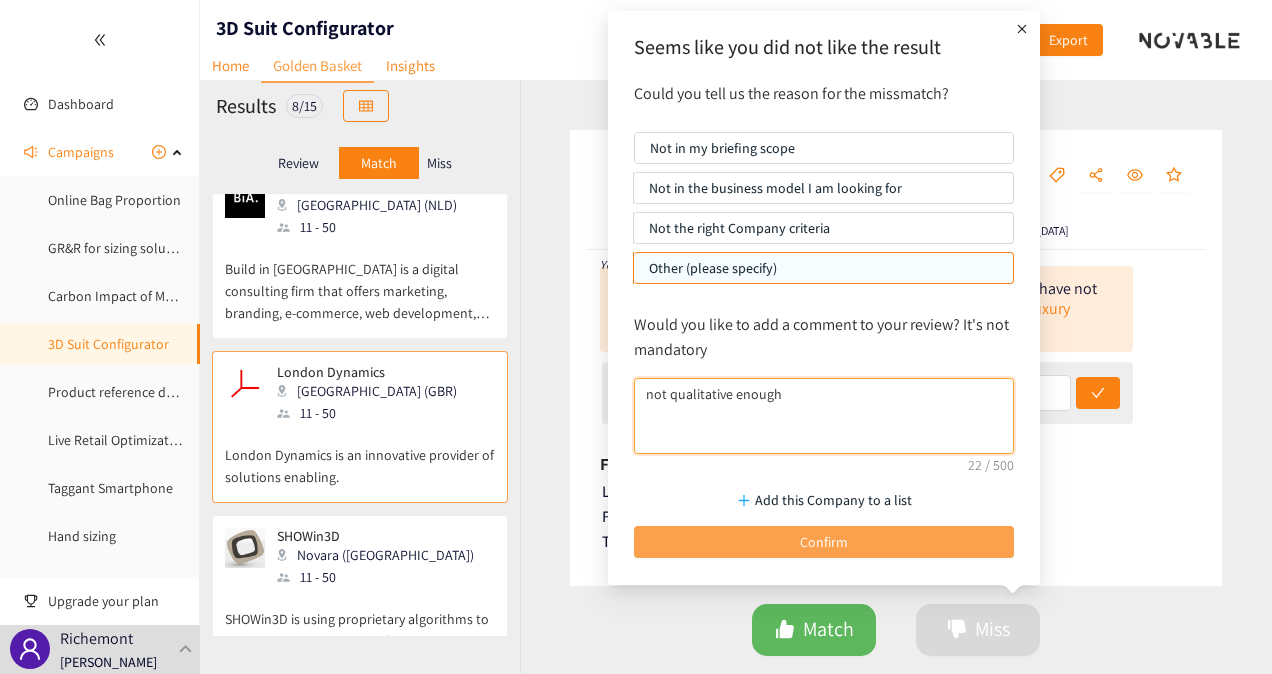 type on "not qualitative enough" 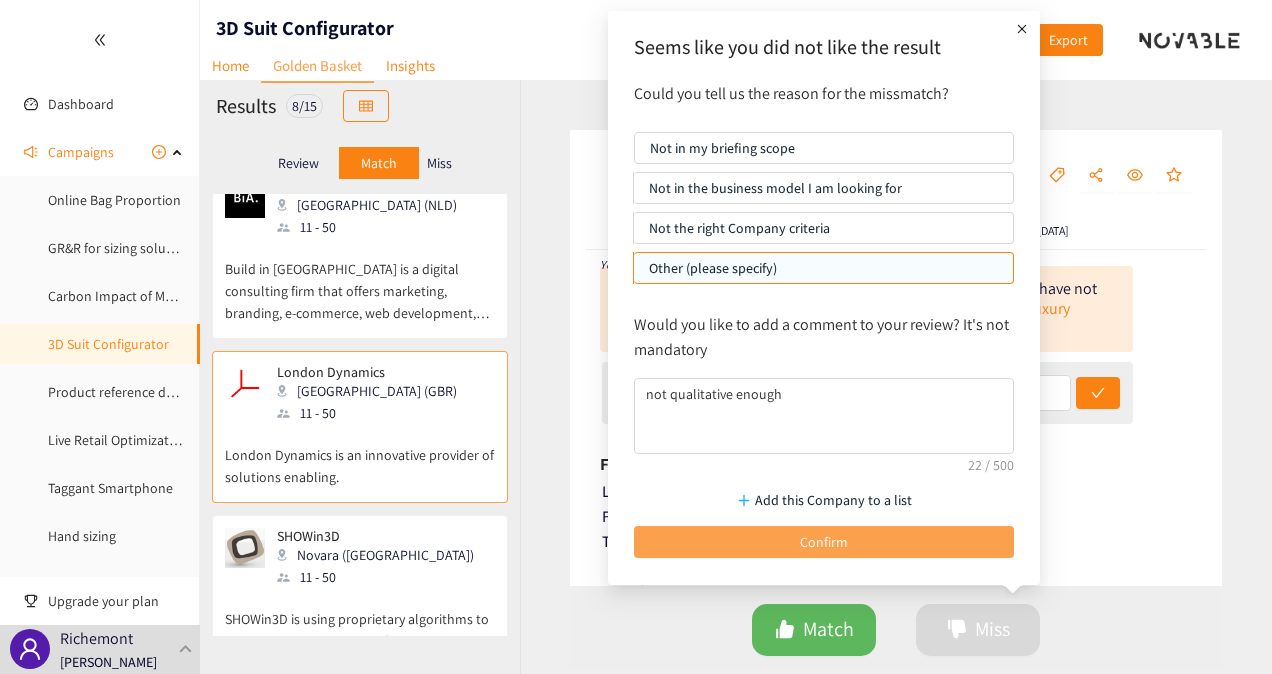 click on "Confirm" at bounding box center [824, 542] 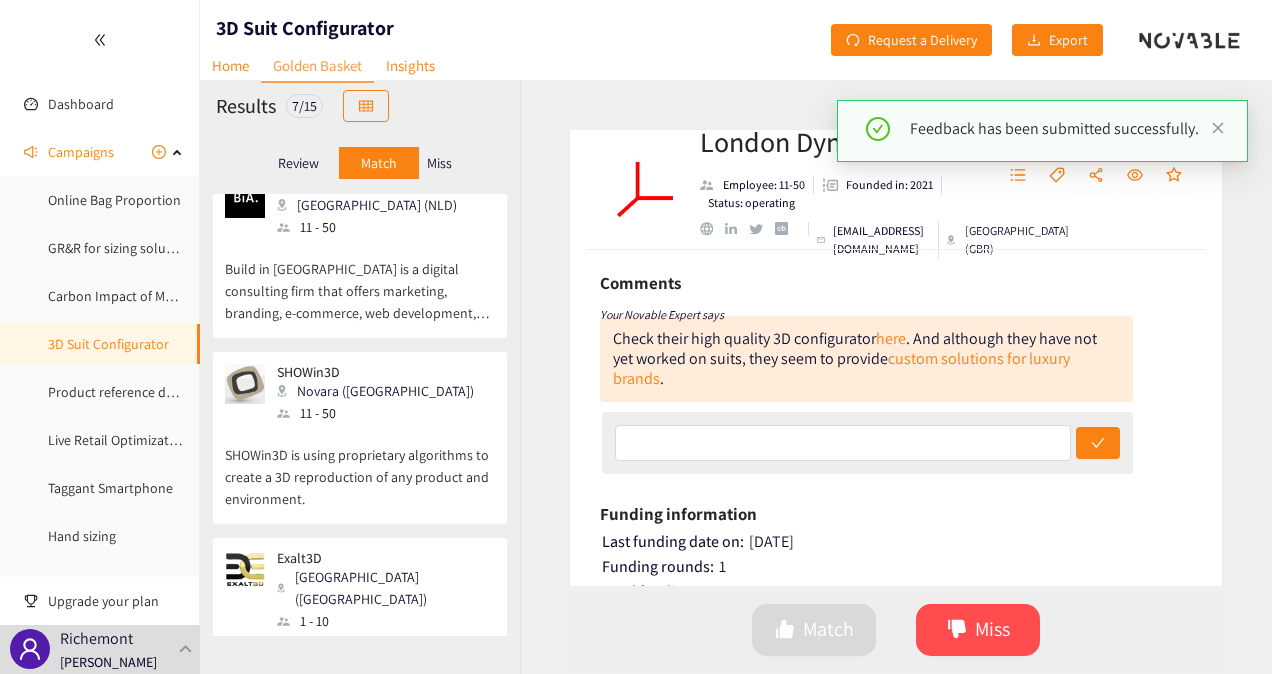 scroll, scrollTop: 232, scrollLeft: 0, axis: vertical 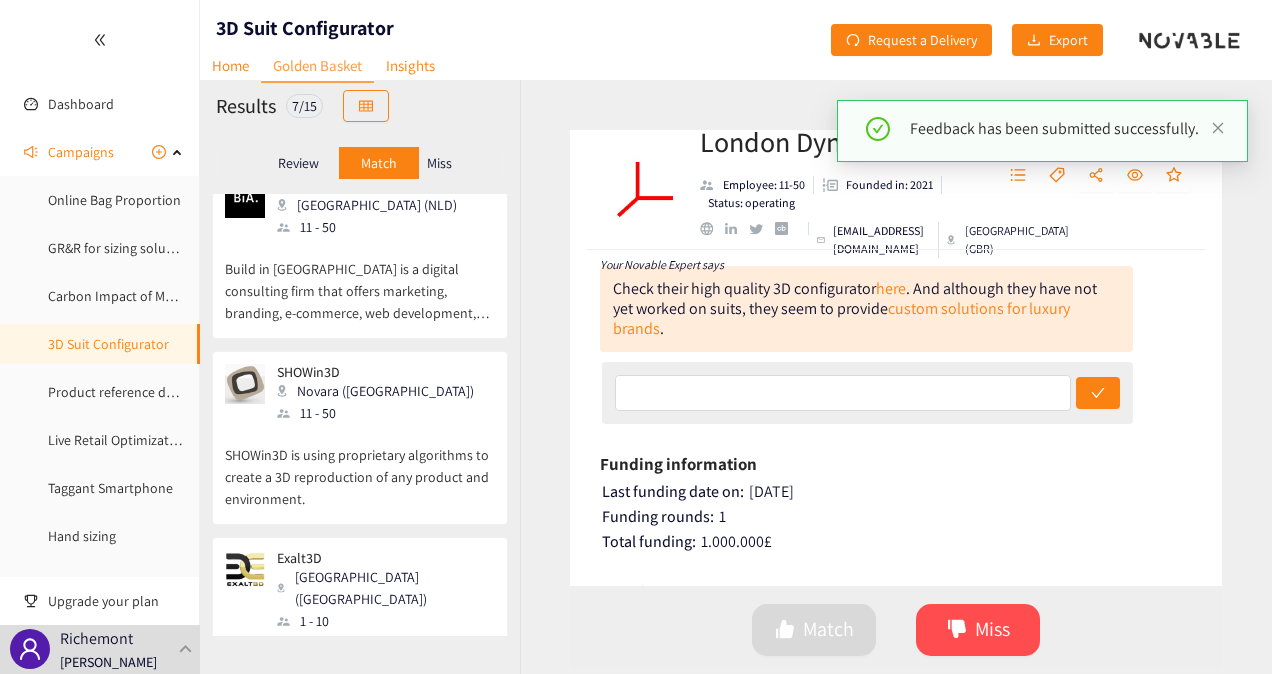 click on "Novara ([GEOGRAPHIC_DATA])" at bounding box center (381, 391) 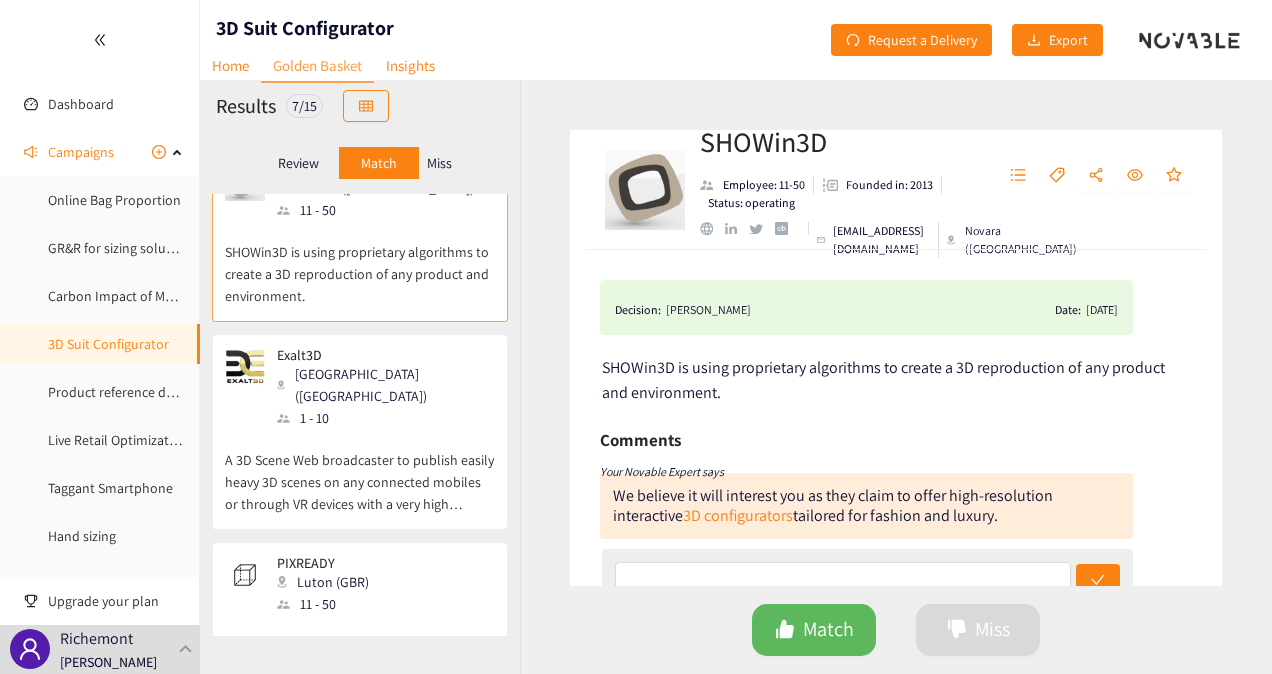 scroll, scrollTop: 857, scrollLeft: 0, axis: vertical 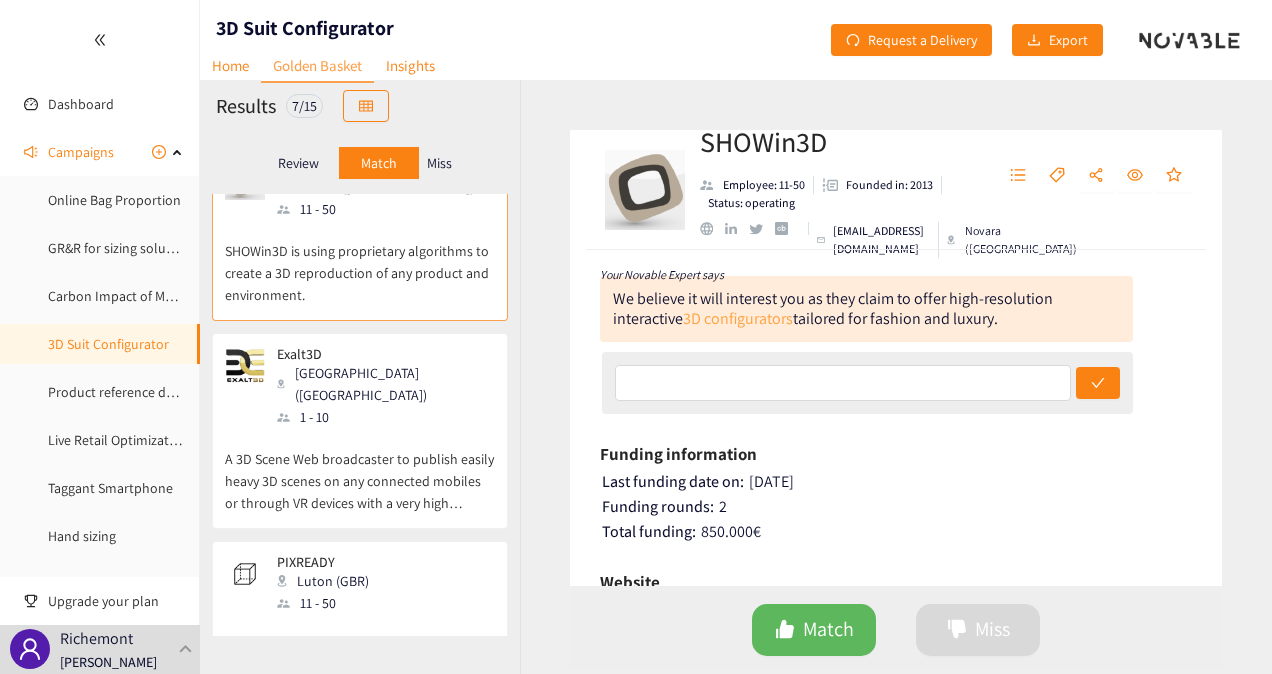 click on "3D configurators" at bounding box center [738, 318] 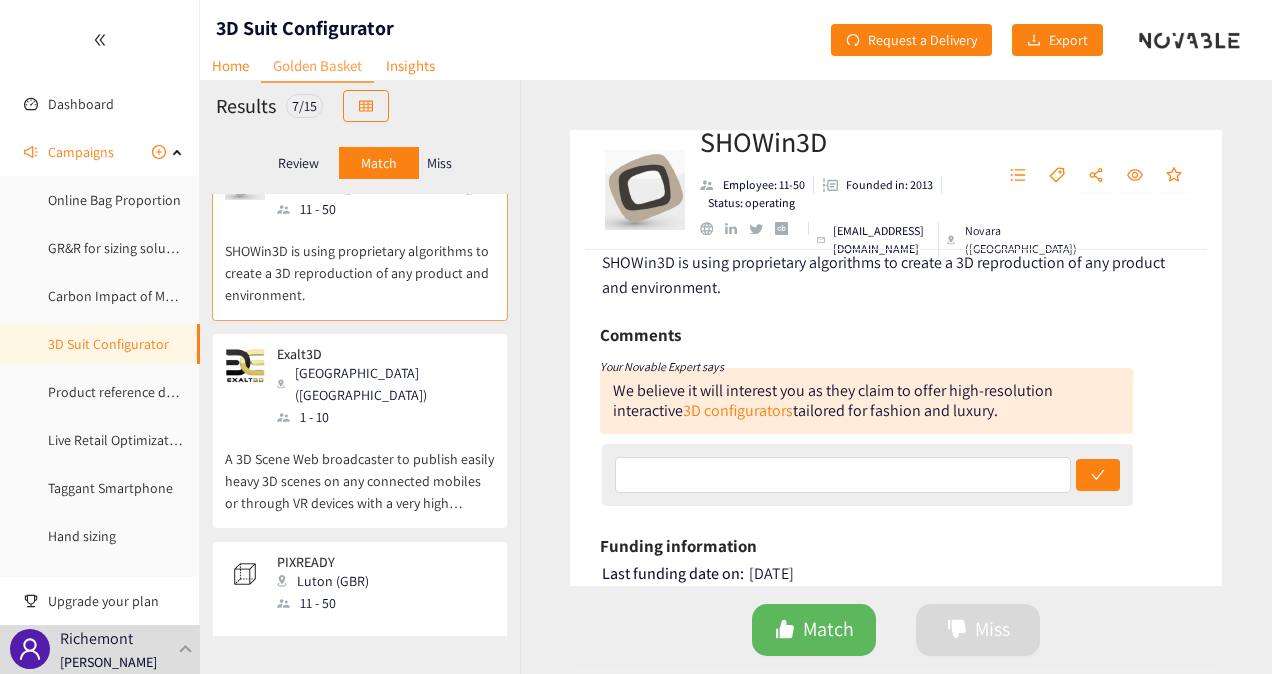 scroll, scrollTop: 0, scrollLeft: 0, axis: both 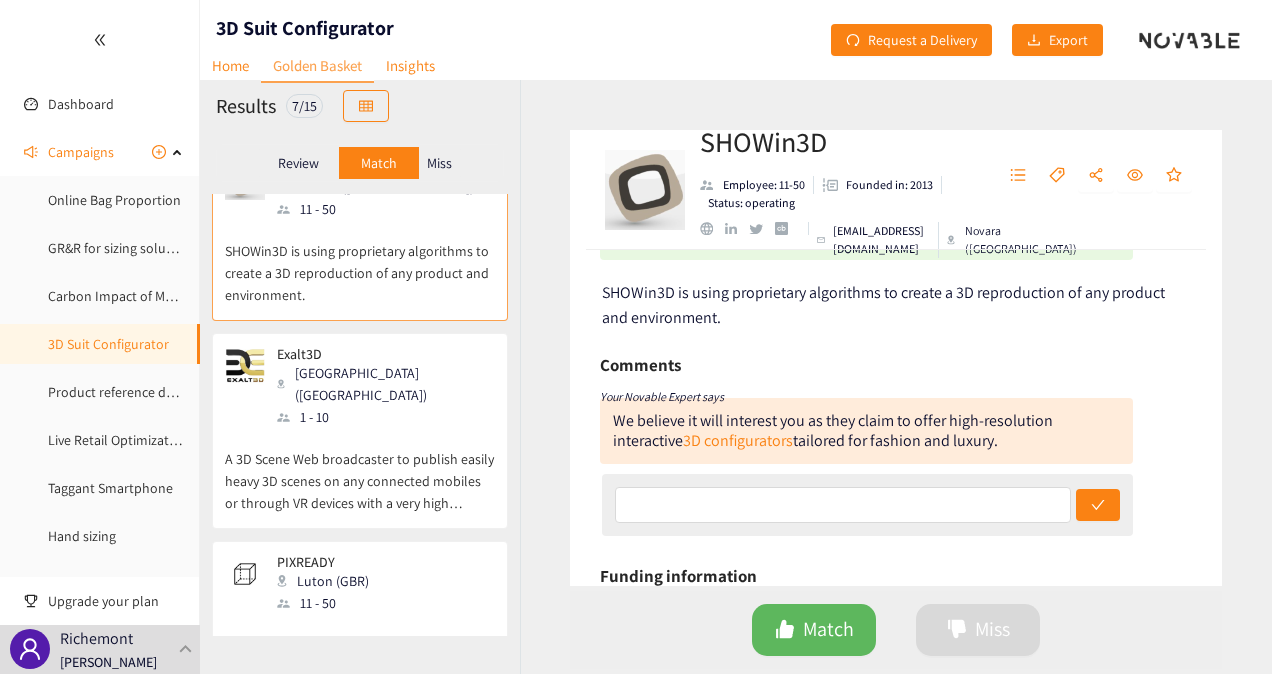 click on "Luton (GBR)" at bounding box center [329, 581] 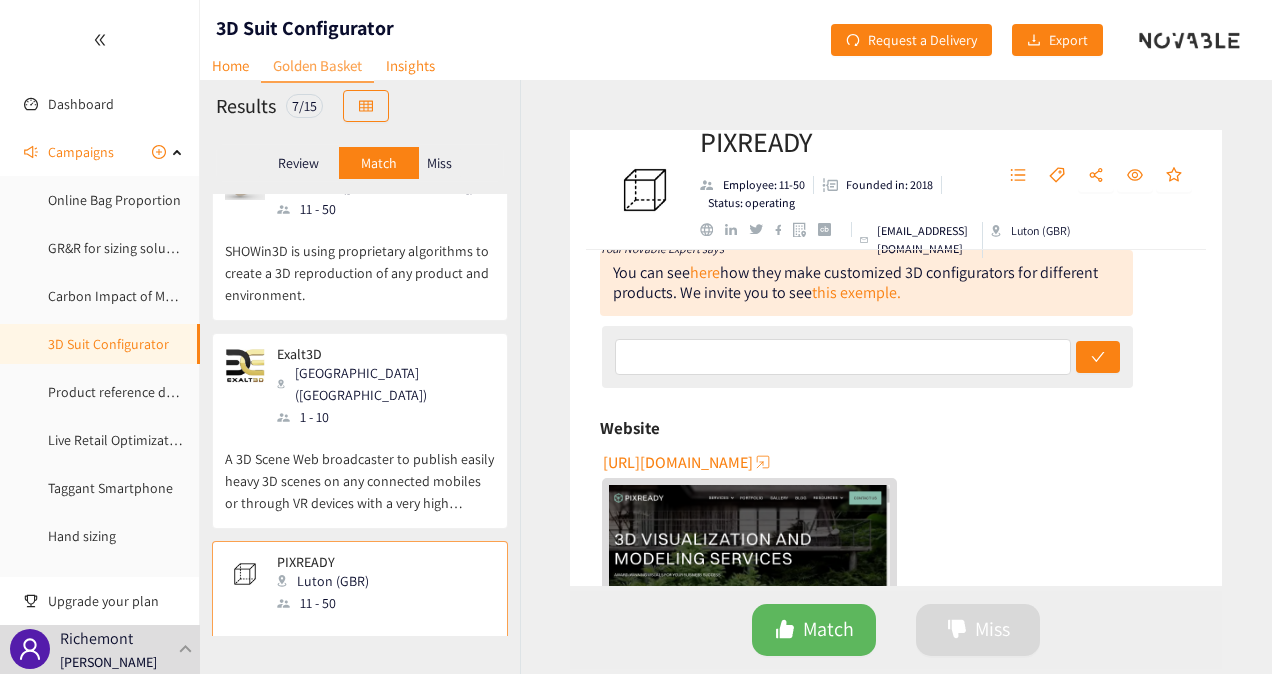 scroll, scrollTop: 222, scrollLeft: 0, axis: vertical 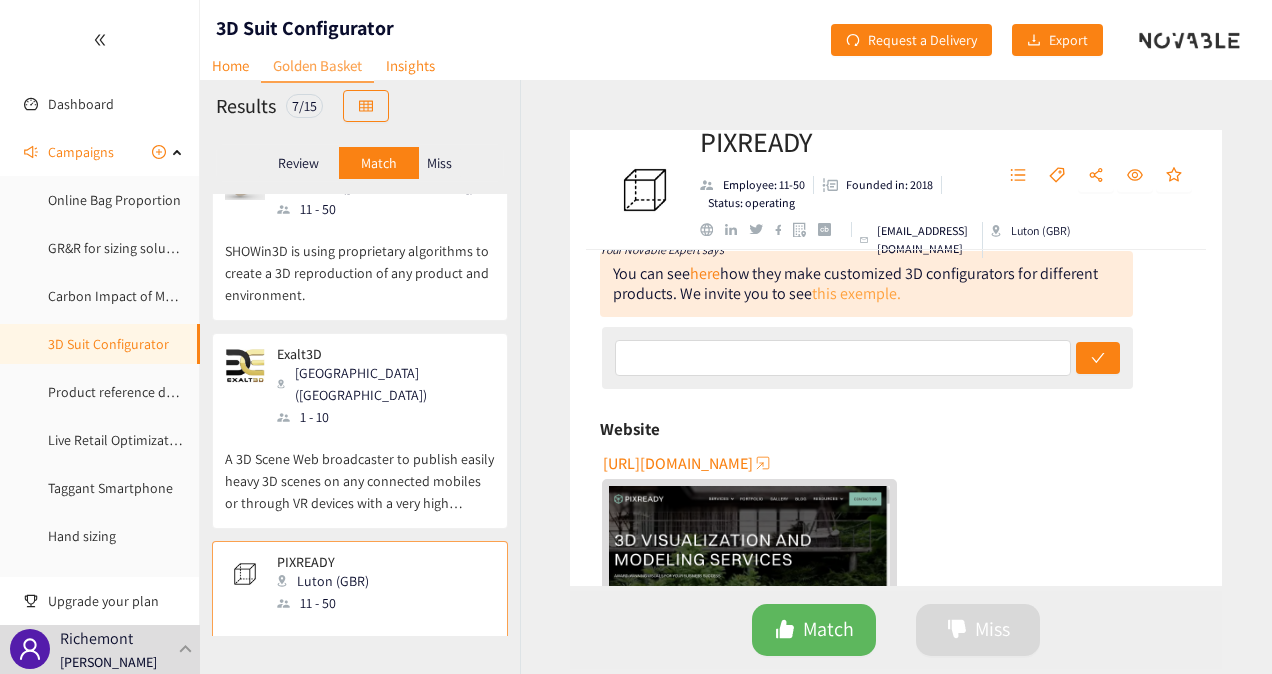click on "this exemple." at bounding box center [856, 293] 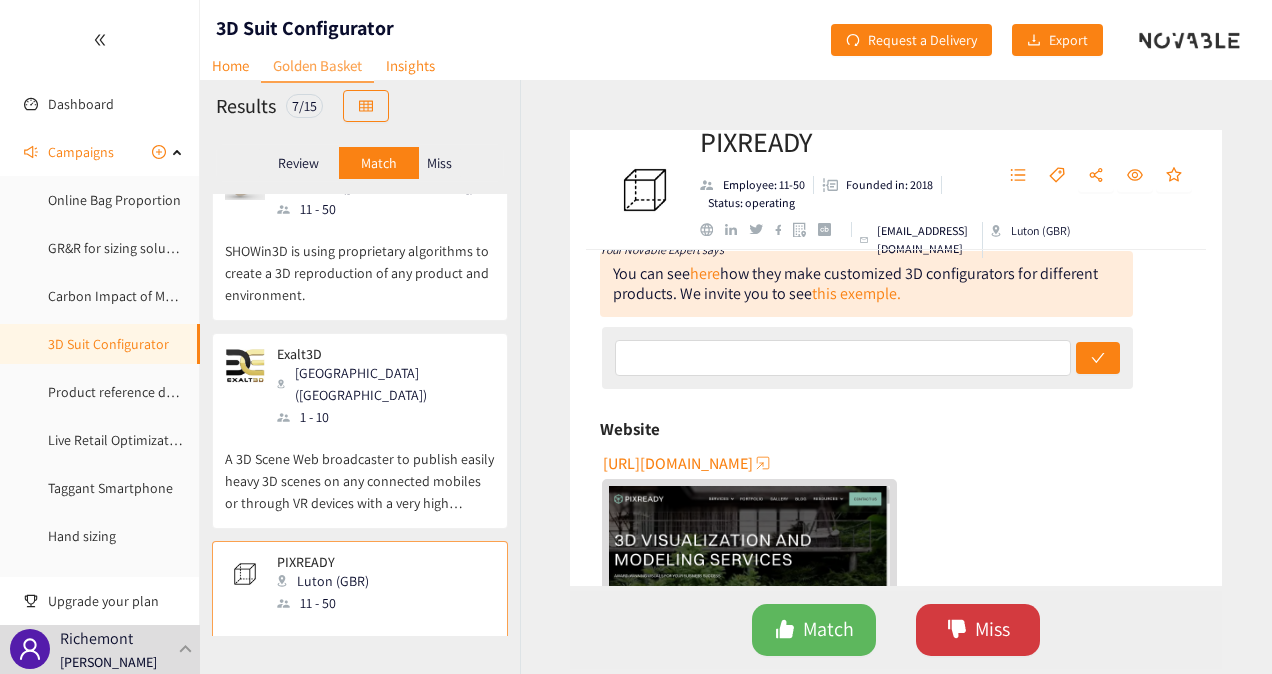 click on "Miss" at bounding box center [978, 630] 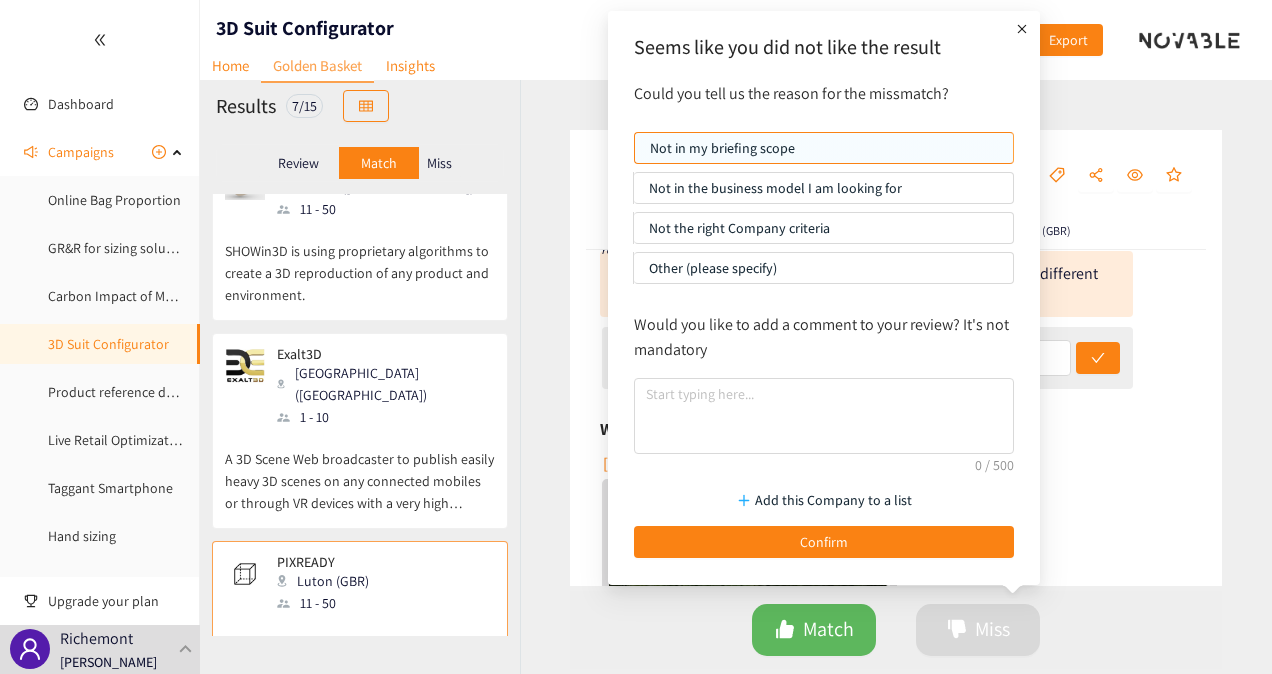click on "Other (please specify)" at bounding box center (823, 268) 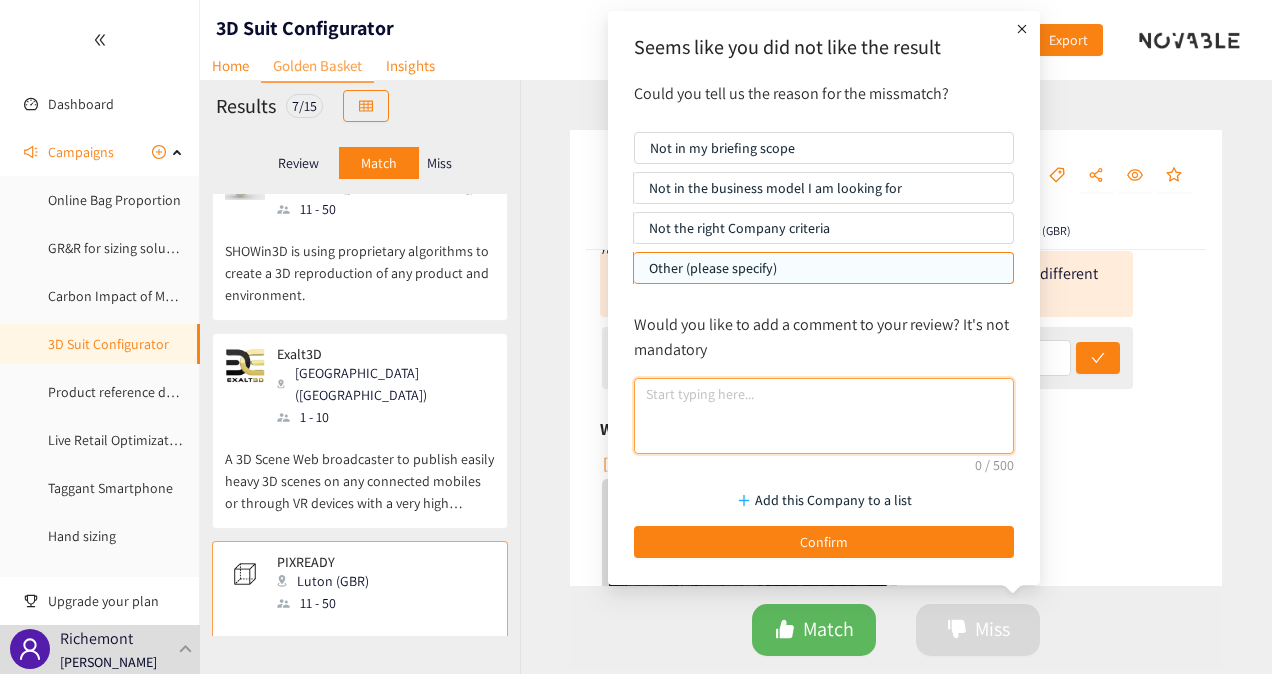 click at bounding box center [824, 416] 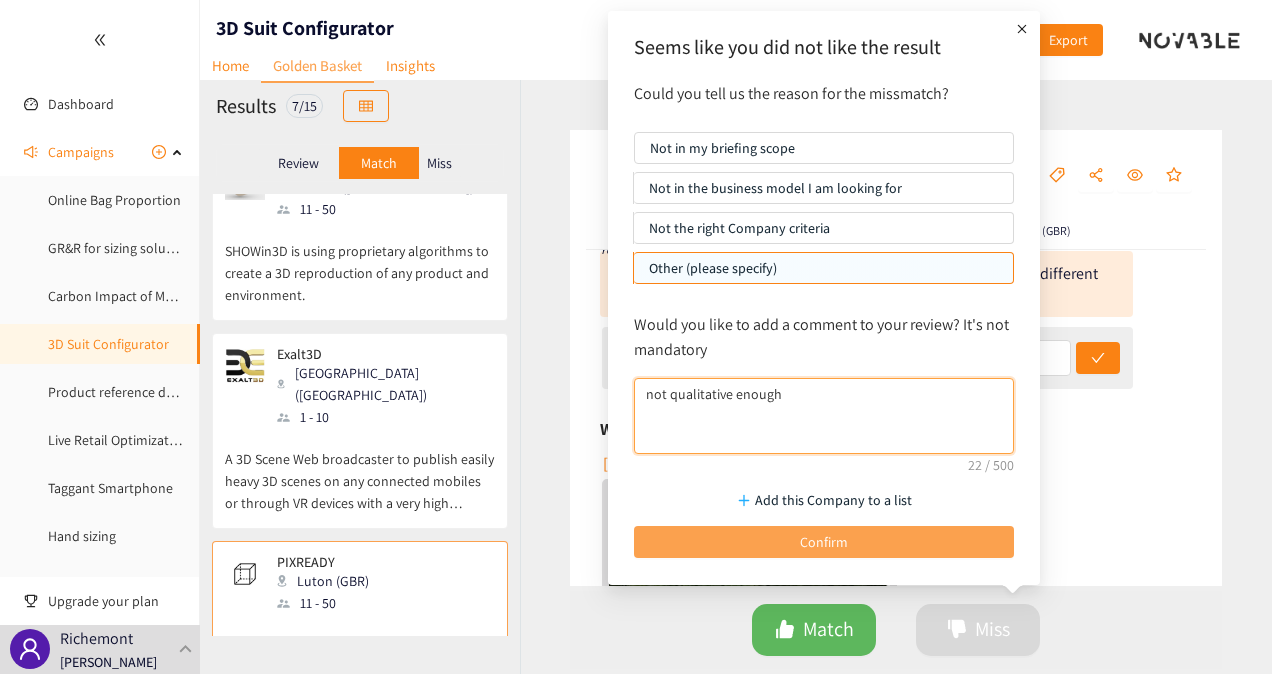 type on "not qualitative enough" 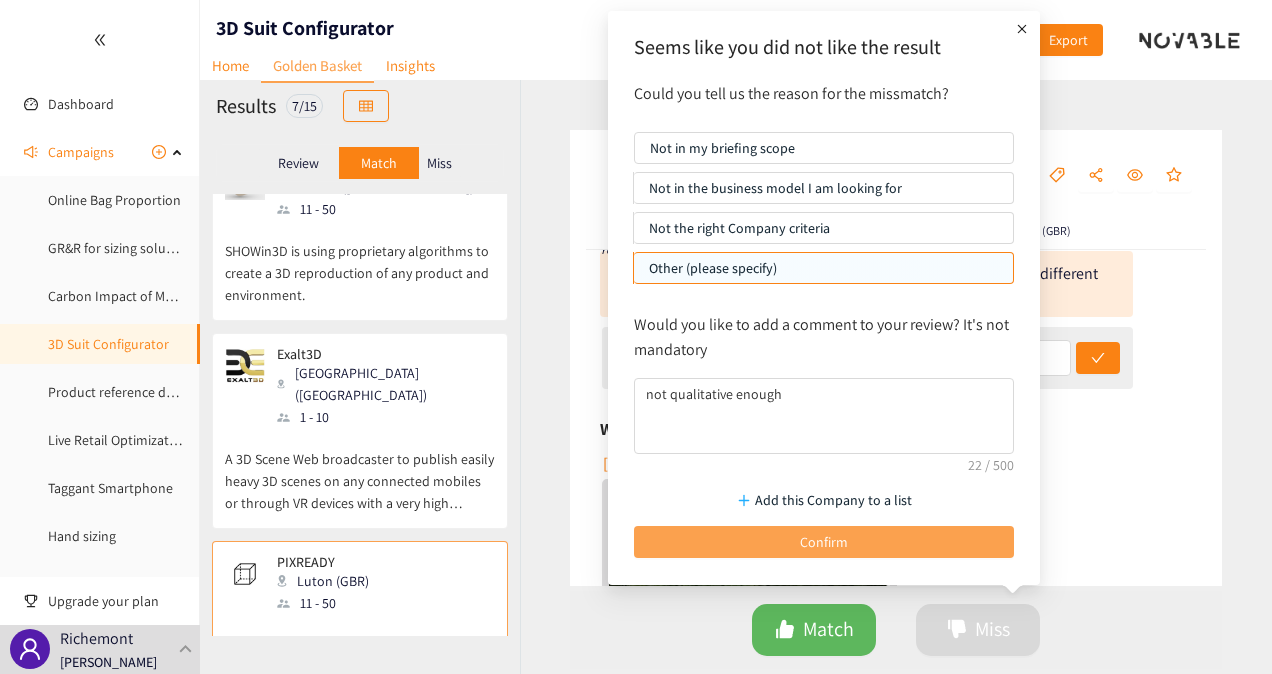 click on "Confirm" at bounding box center (824, 542) 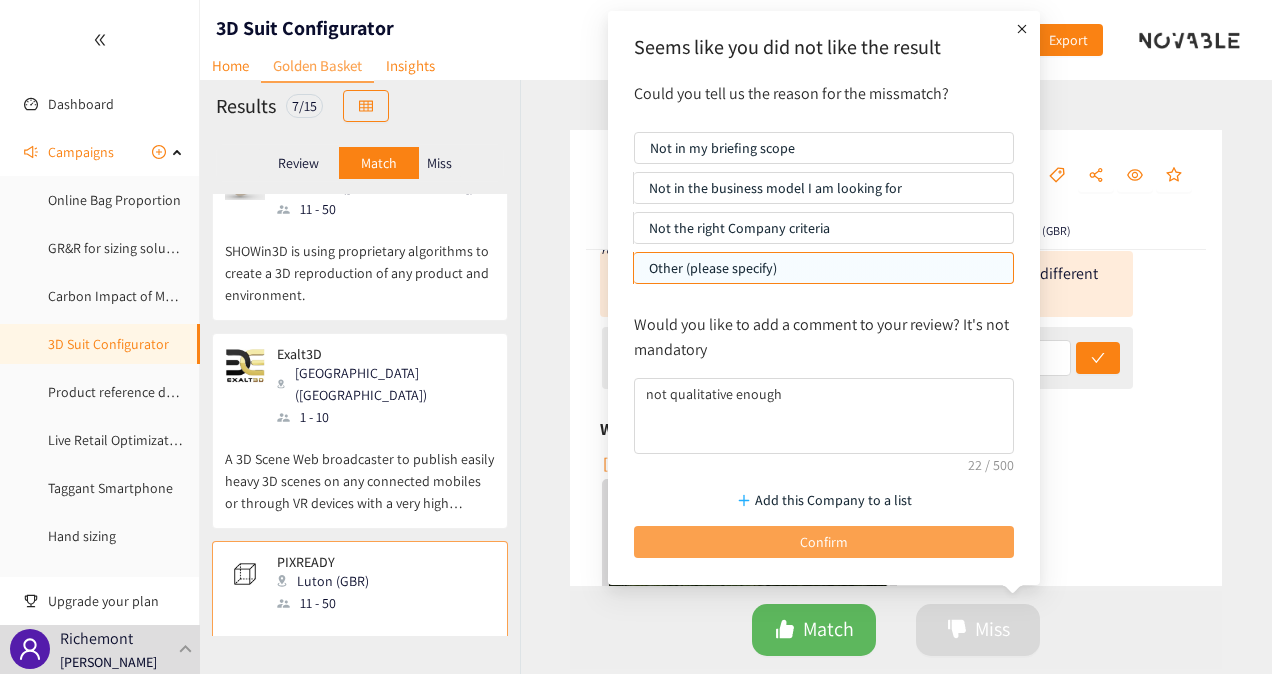 scroll, scrollTop: 674, scrollLeft: 0, axis: vertical 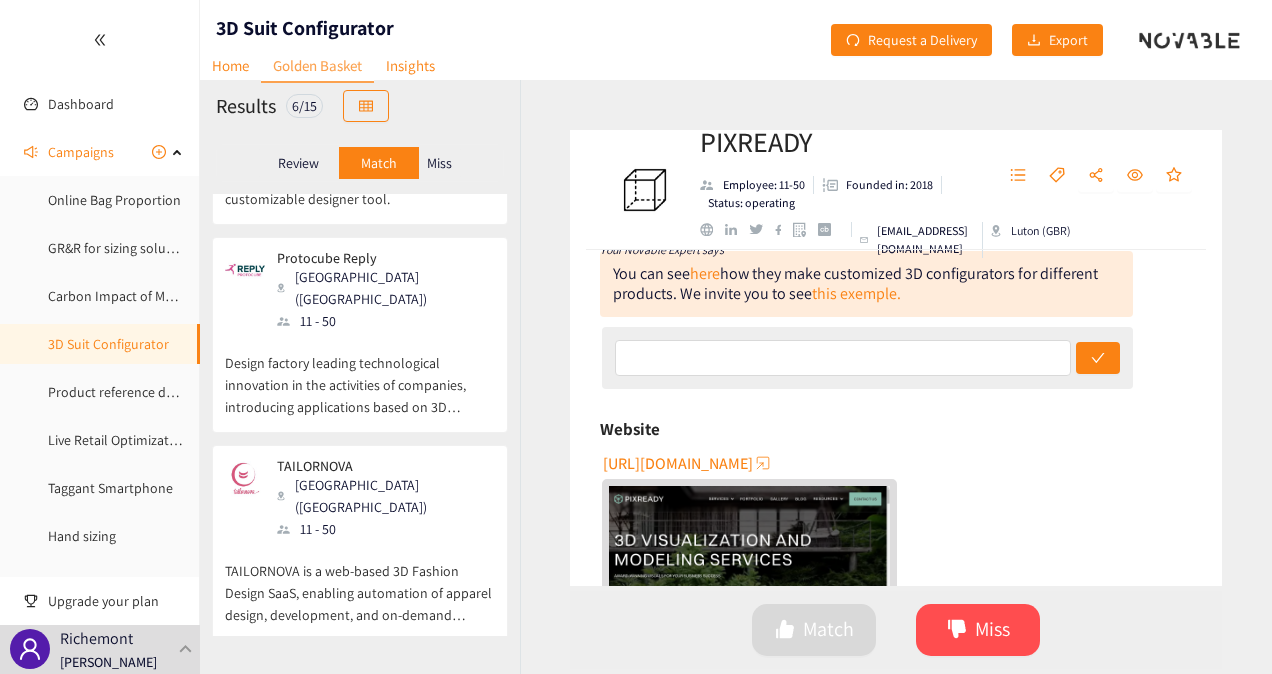 click on "11 - 50" at bounding box center (385, 529) 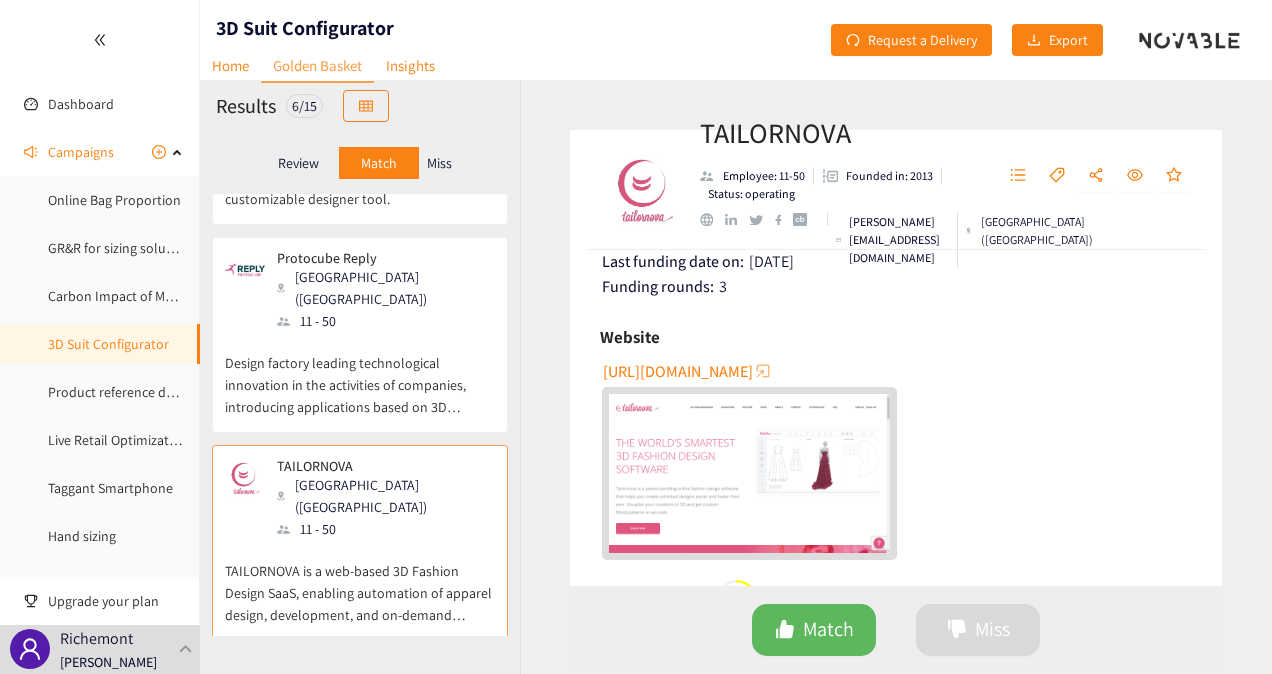 scroll, scrollTop: 437, scrollLeft: 0, axis: vertical 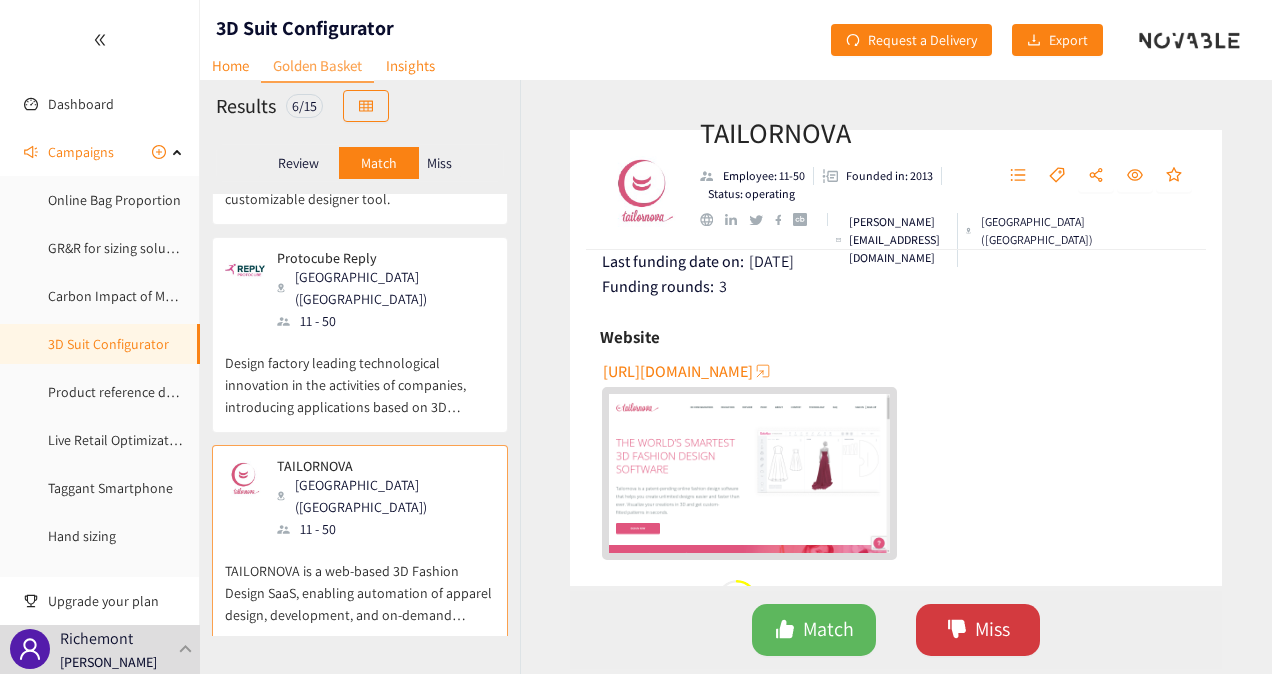 click 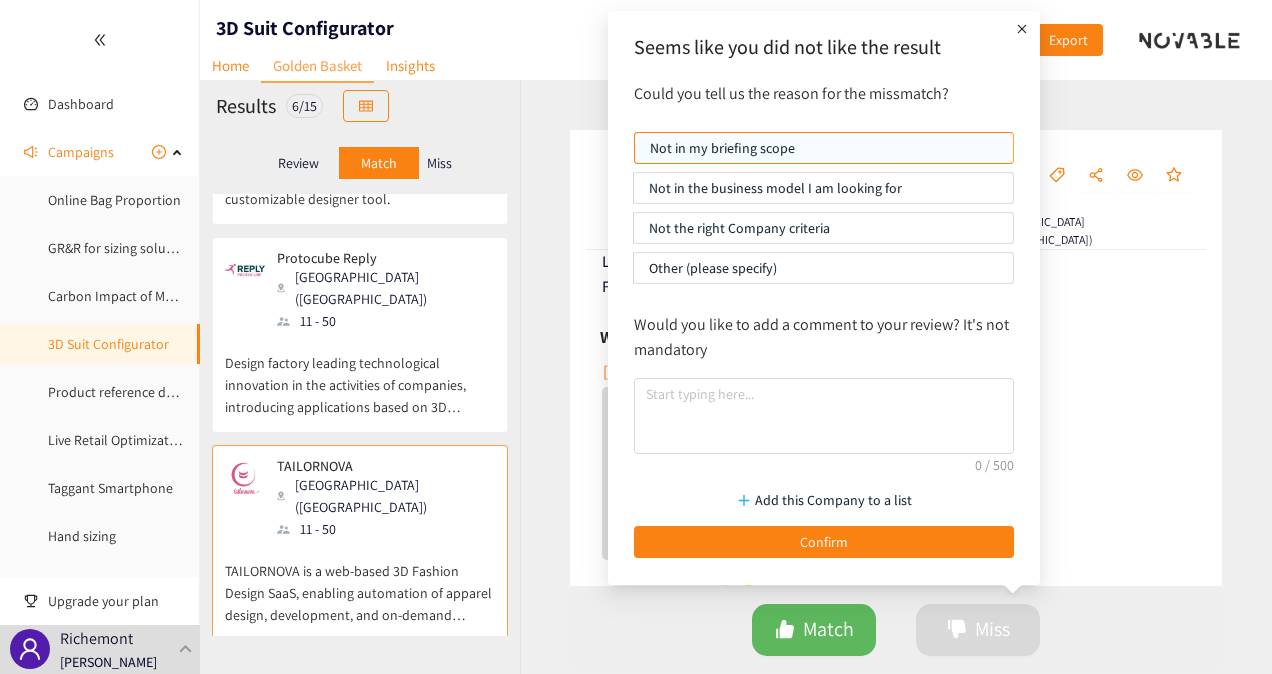 click on "Other (please specify)" at bounding box center [823, 268] 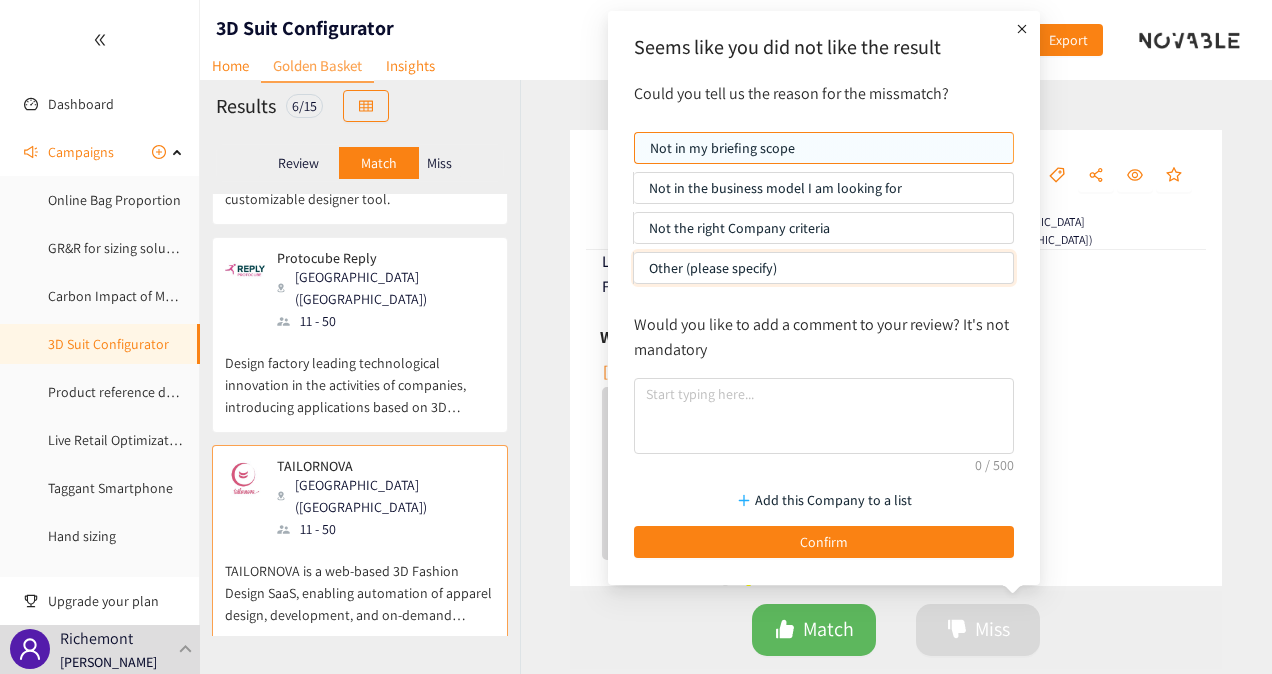 click on "Other (please specify)" at bounding box center (634, 273) 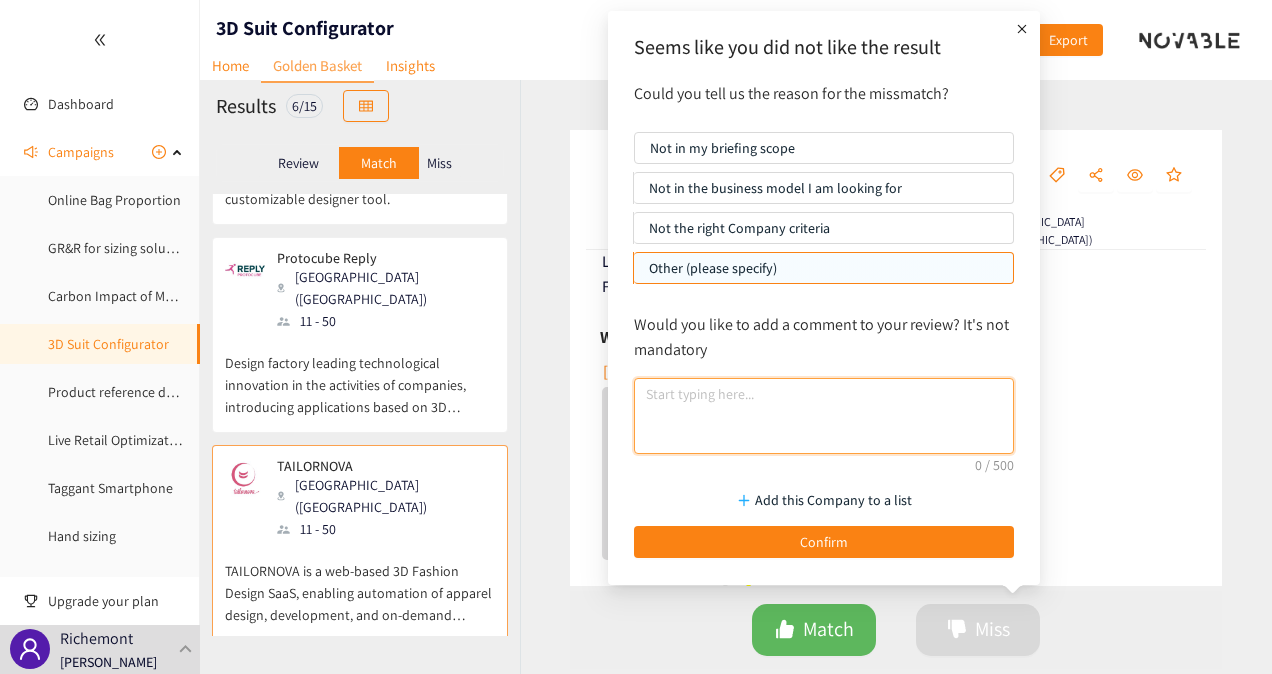 click at bounding box center [824, 416] 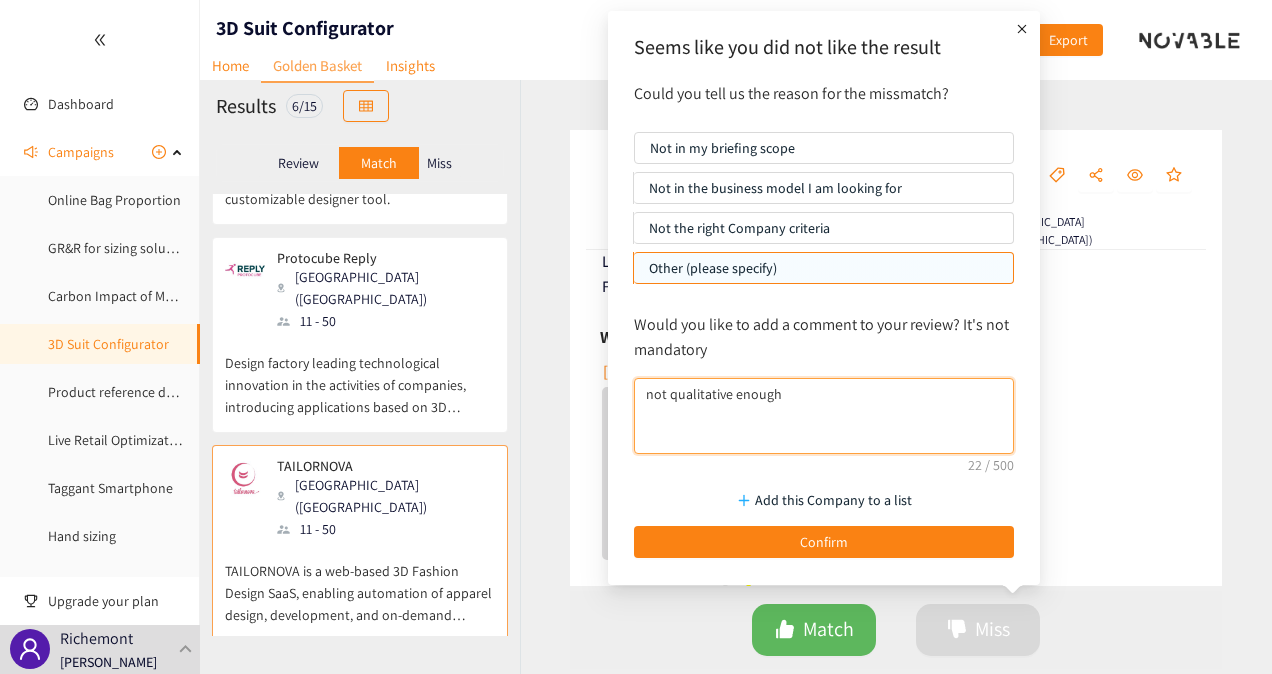 type on "not qualitative enough" 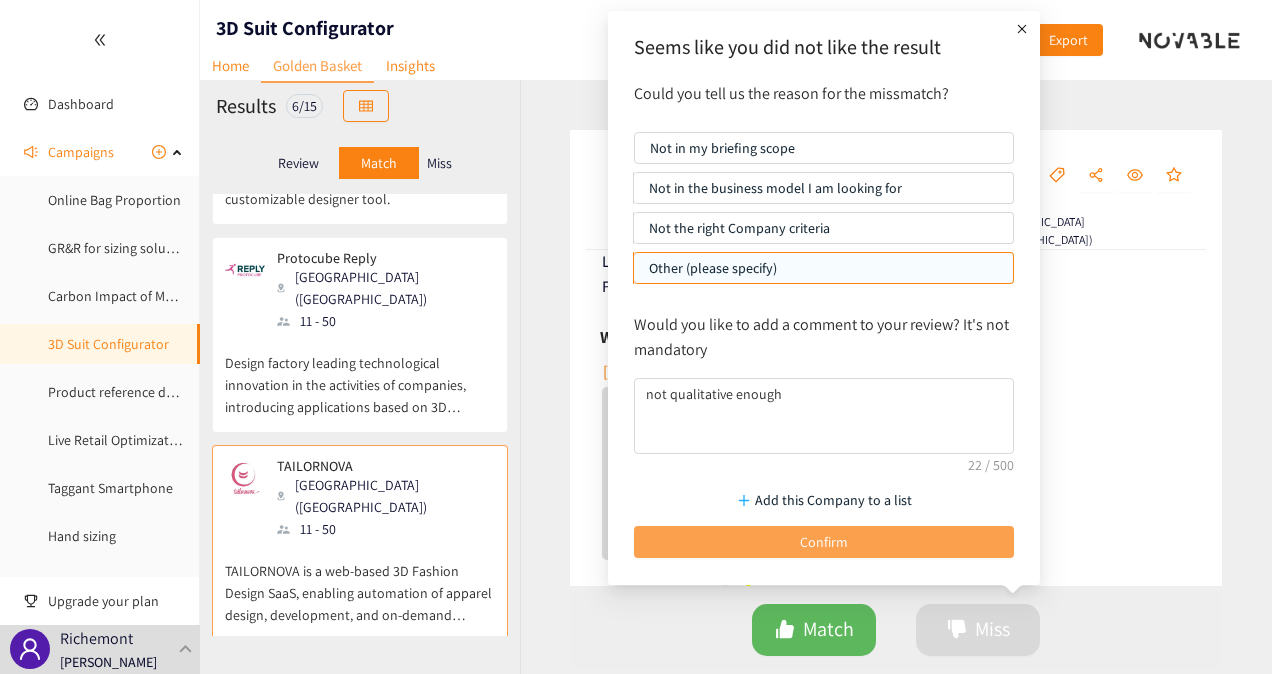 click on "Confirm" at bounding box center (824, 542) 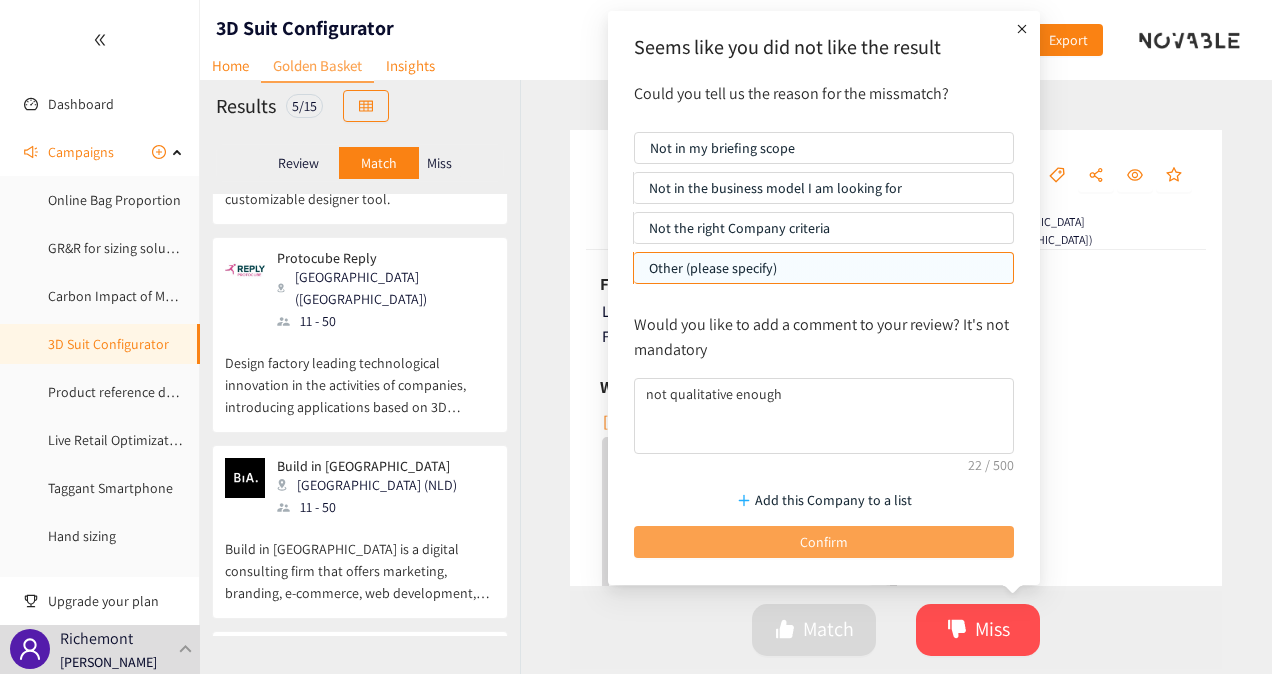 scroll, scrollTop: 487, scrollLeft: 0, axis: vertical 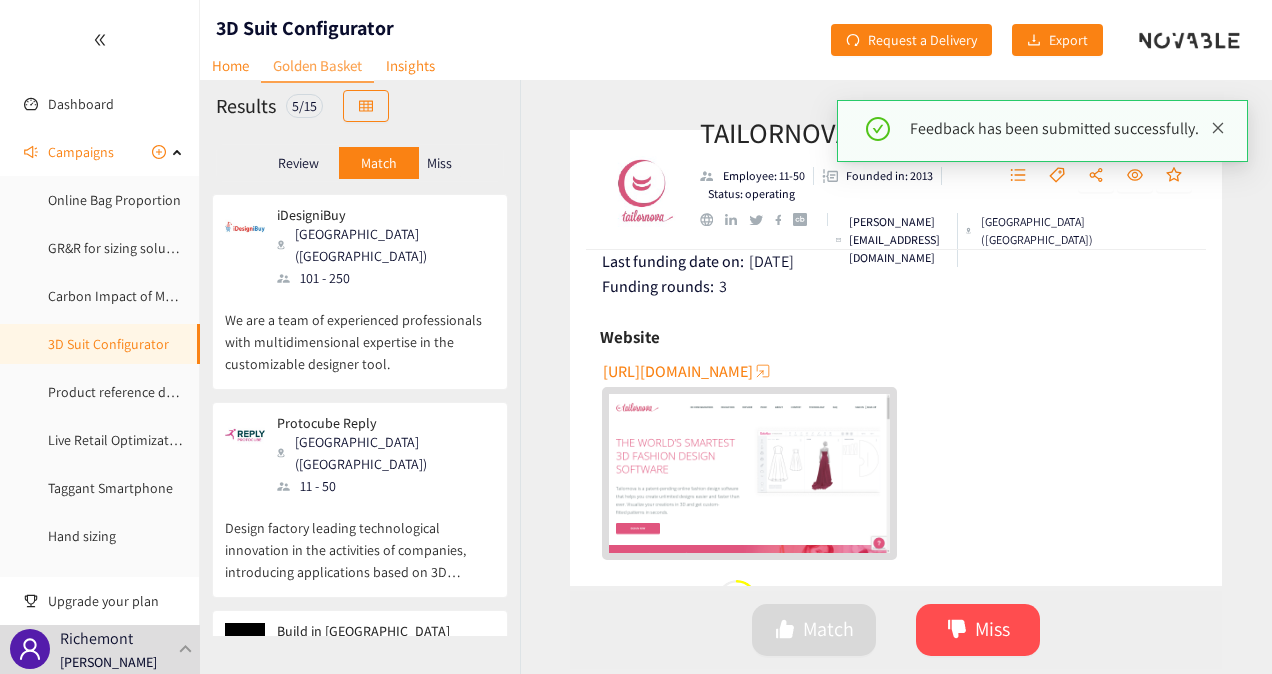 click 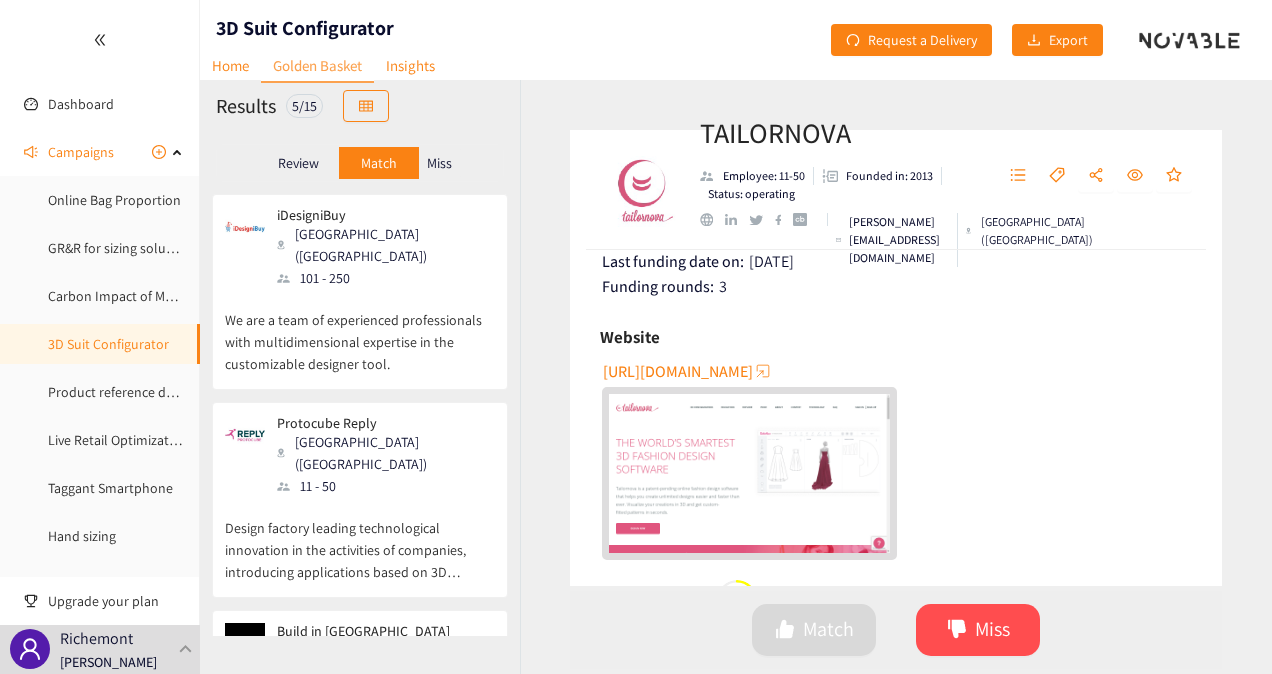 click on "Review" at bounding box center [299, 163] 